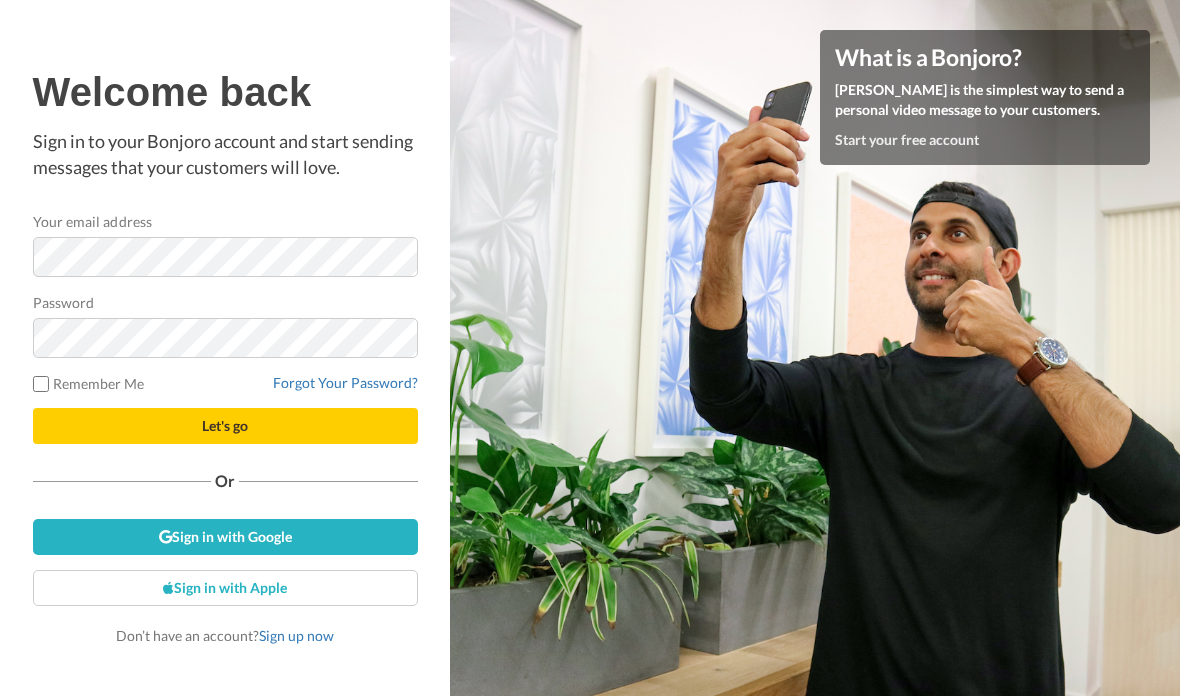 scroll, scrollTop: 0, scrollLeft: 0, axis: both 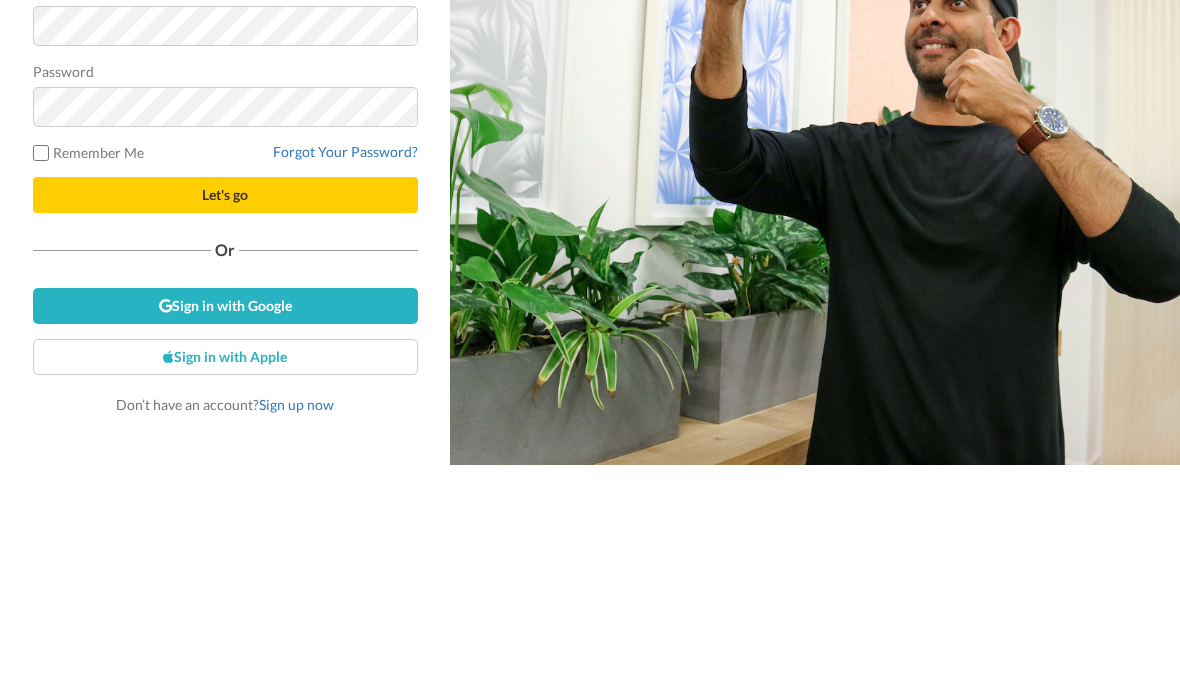 click on "Let's go" at bounding box center (225, 426) 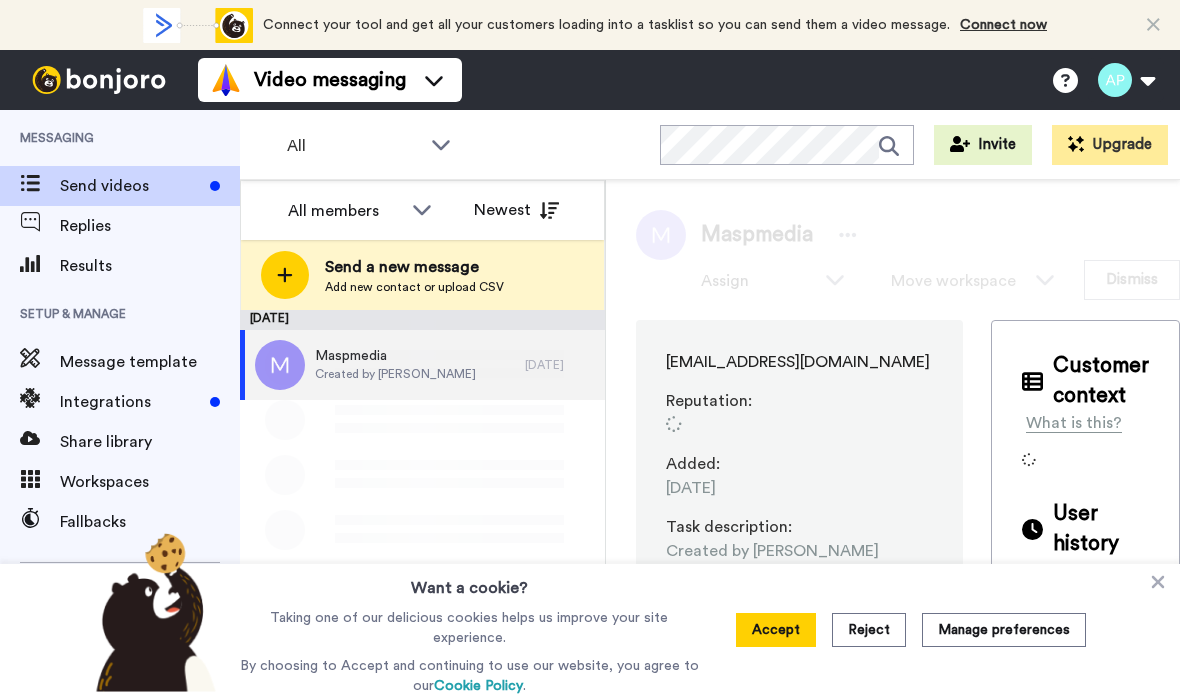 scroll, scrollTop: 0, scrollLeft: 0, axis: both 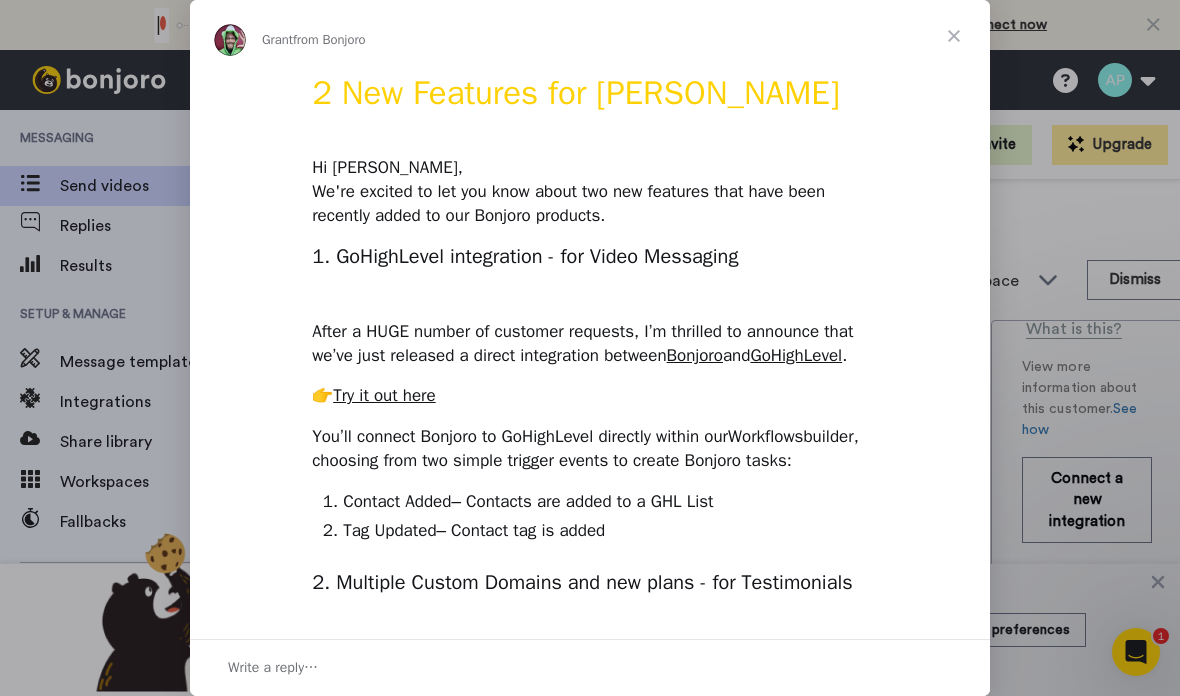click at bounding box center (954, 36) 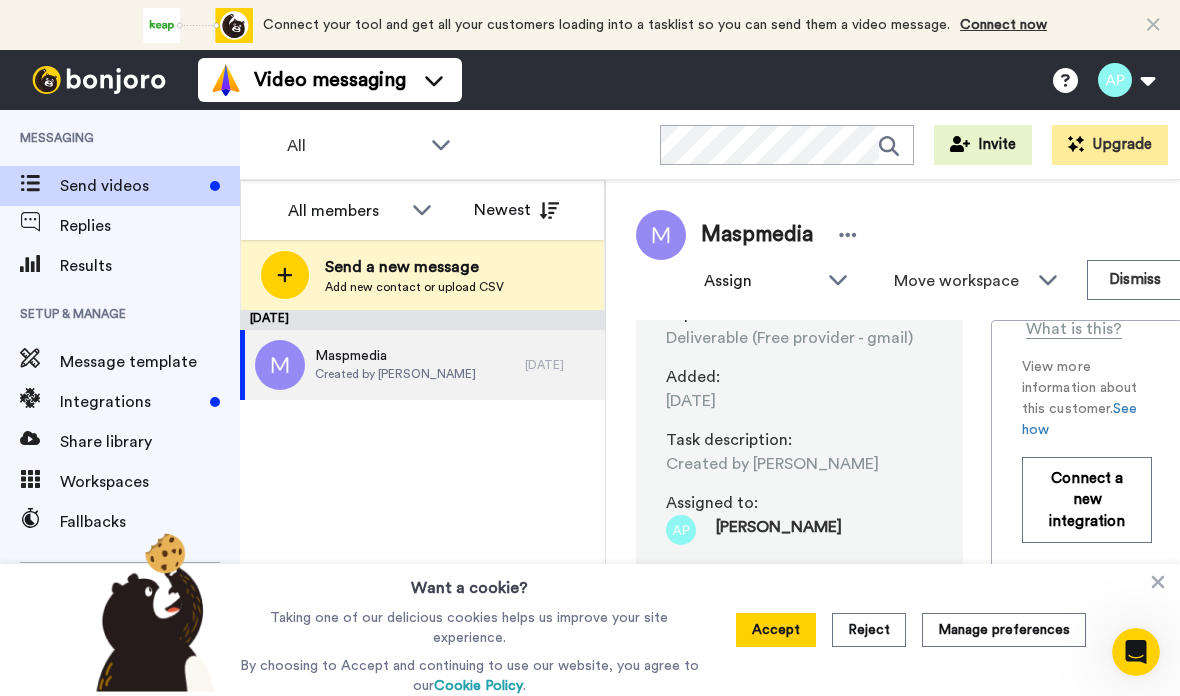 scroll, scrollTop: 88, scrollLeft: 0, axis: vertical 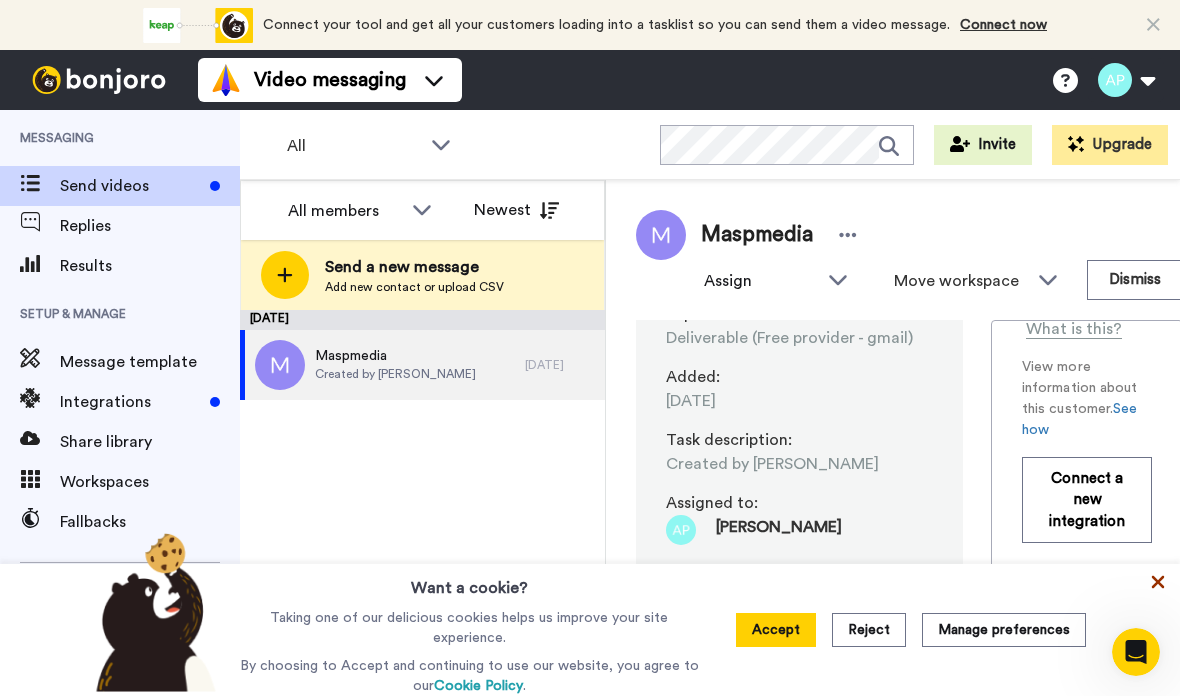 click 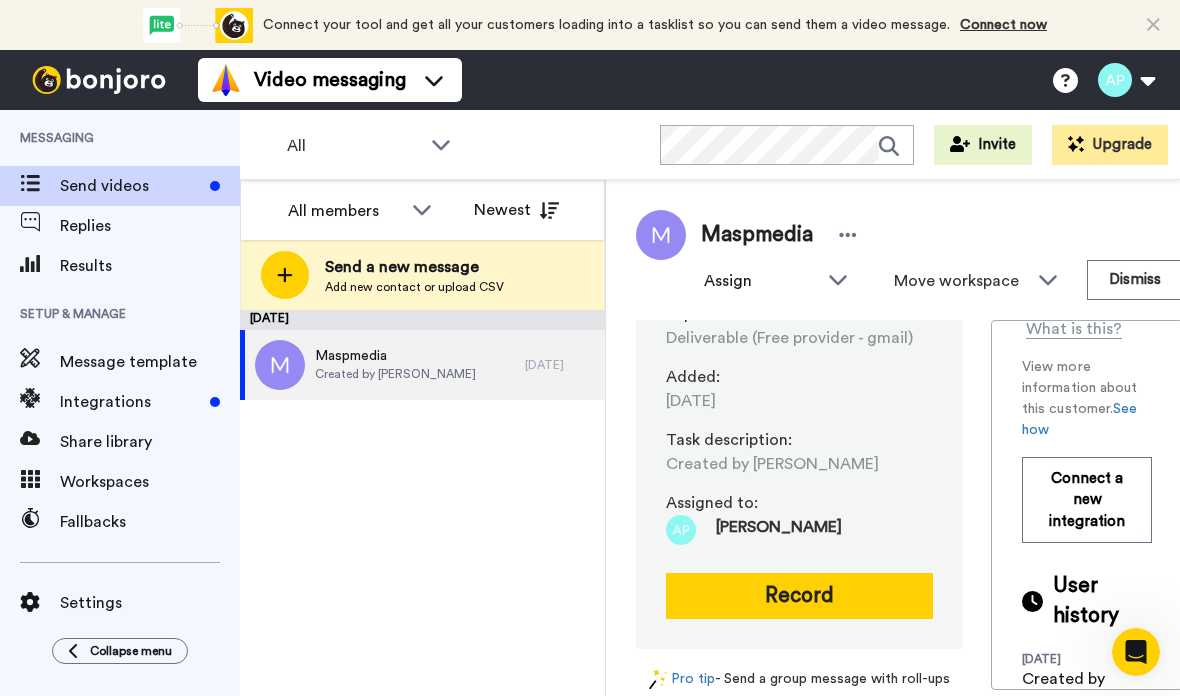 scroll, scrollTop: 88, scrollLeft: 0, axis: vertical 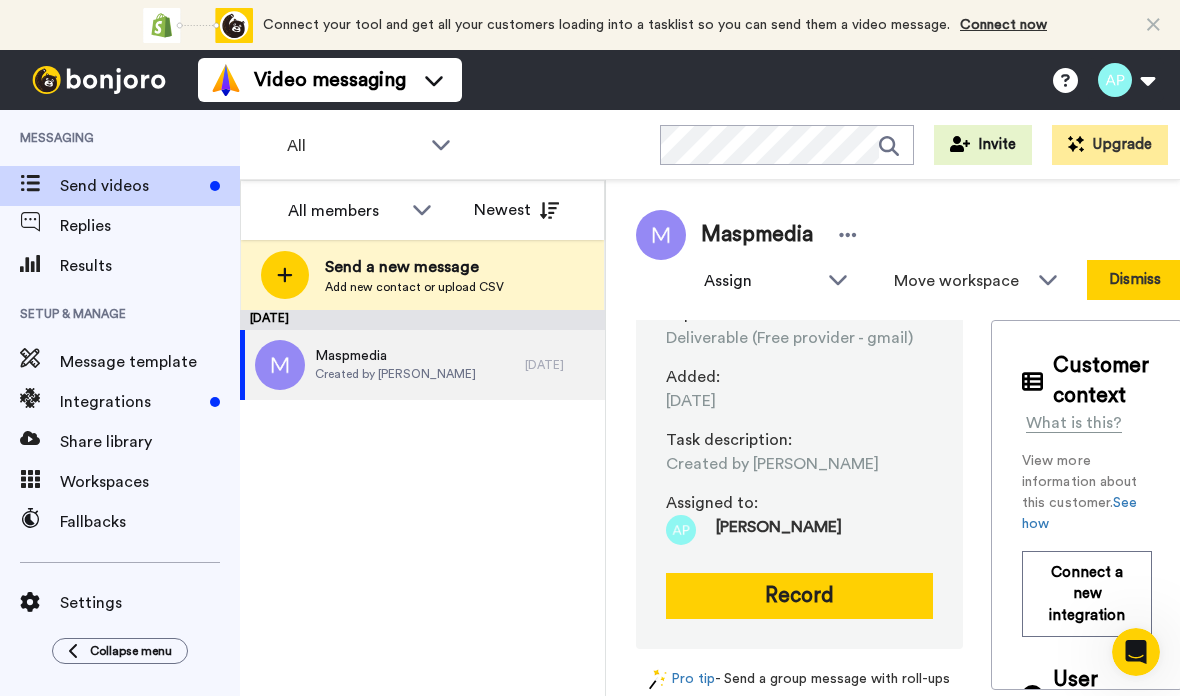 click on "Dismiss" at bounding box center (1135, 280) 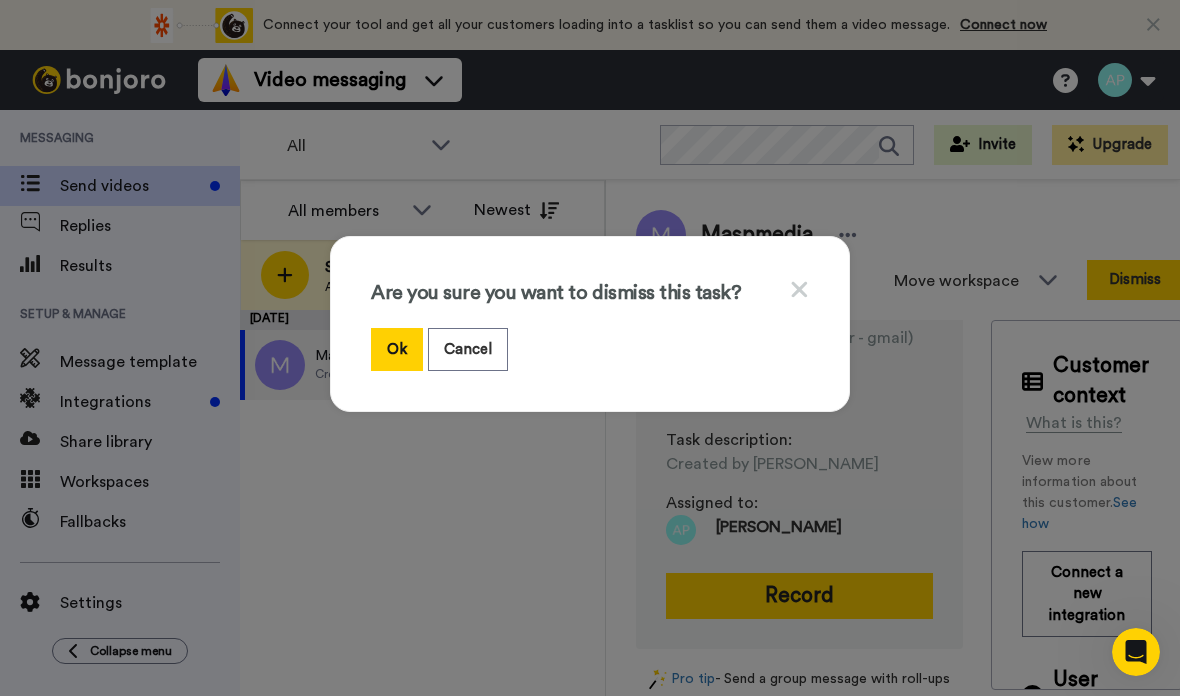 scroll, scrollTop: 0, scrollLeft: 0, axis: both 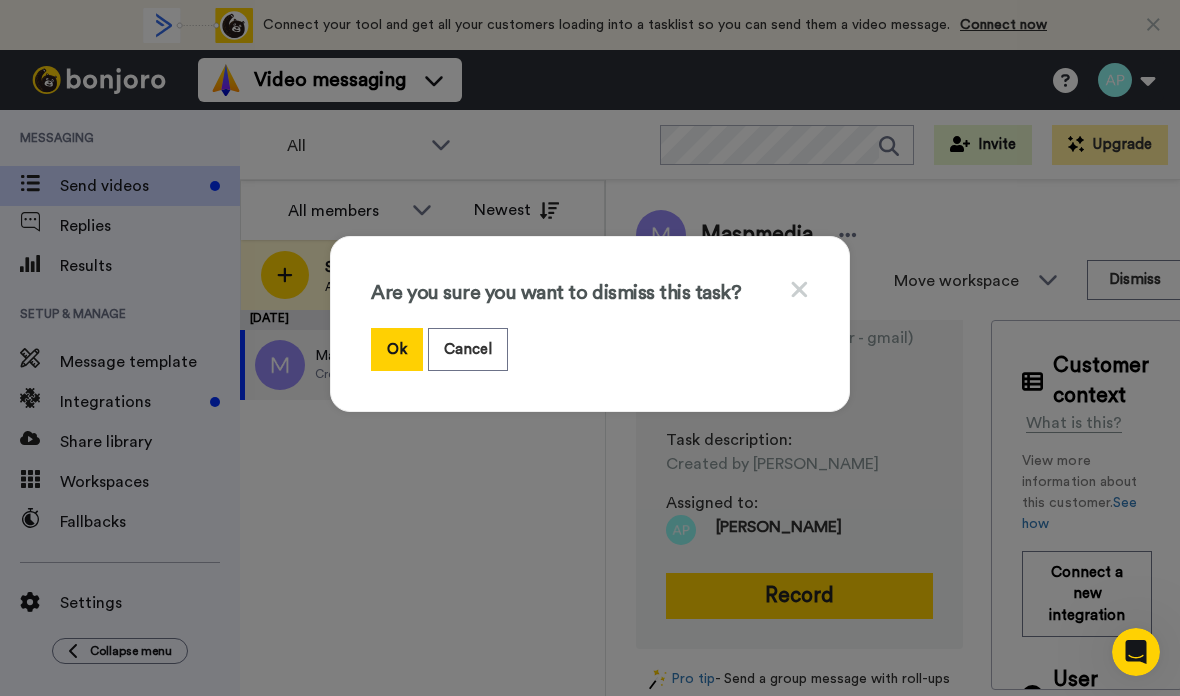 click 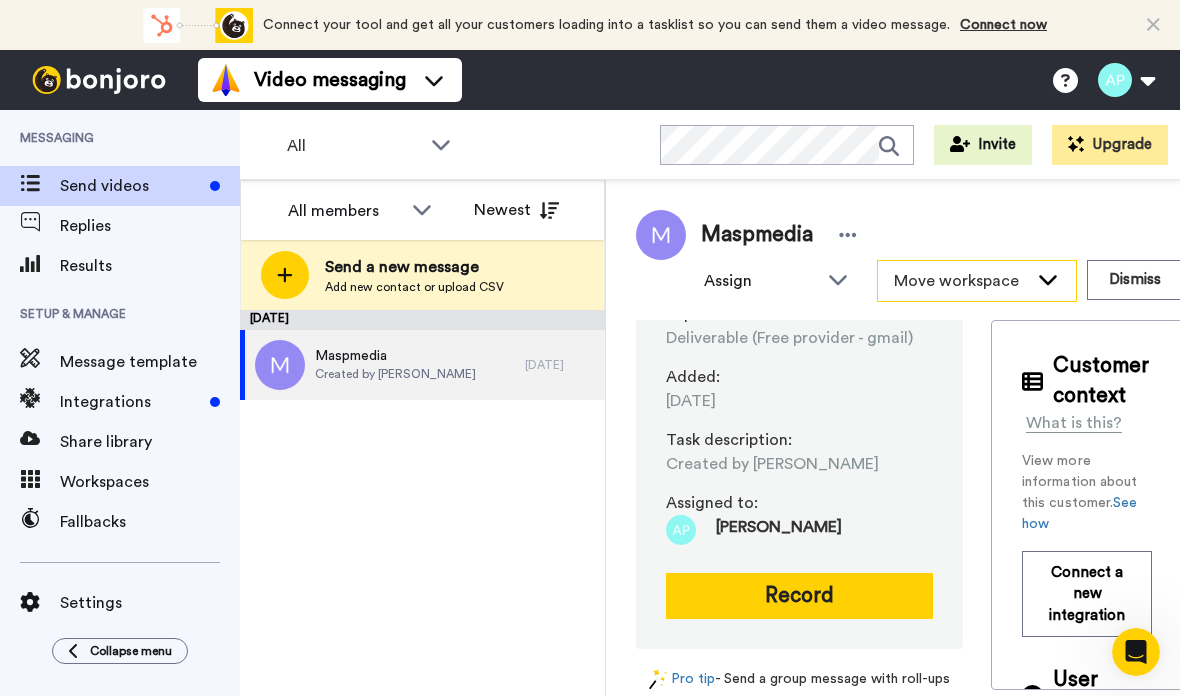 click on "Move workspace" at bounding box center [961, 281] 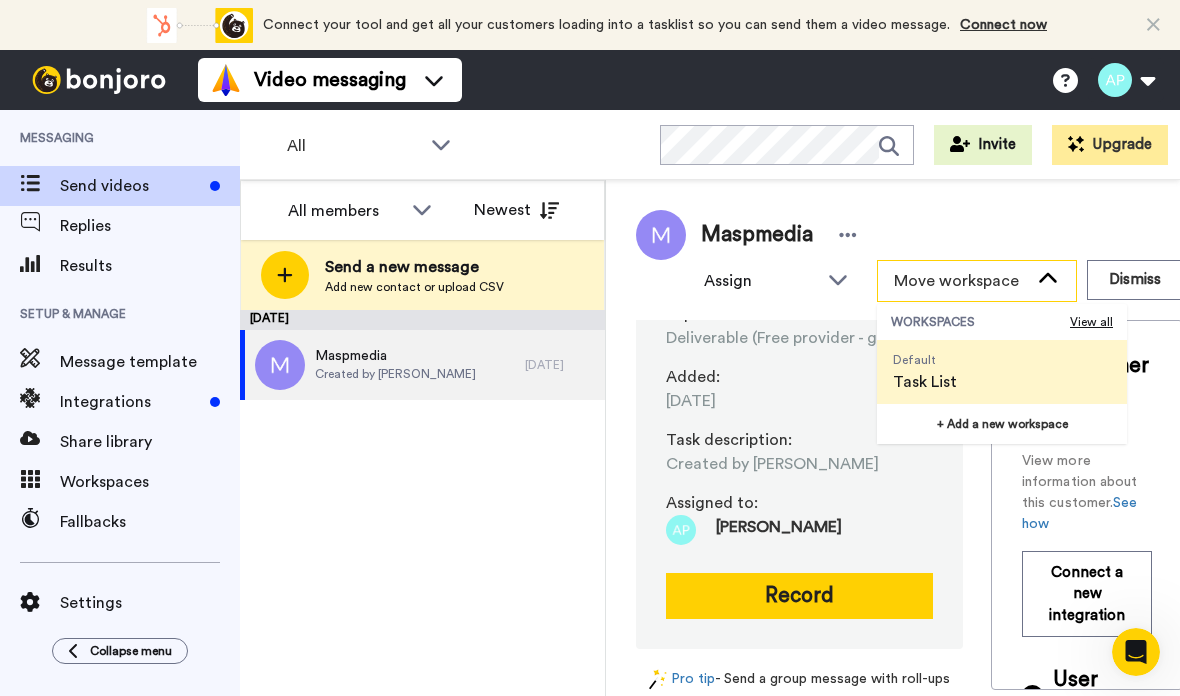 scroll, scrollTop: 88, scrollLeft: 0, axis: vertical 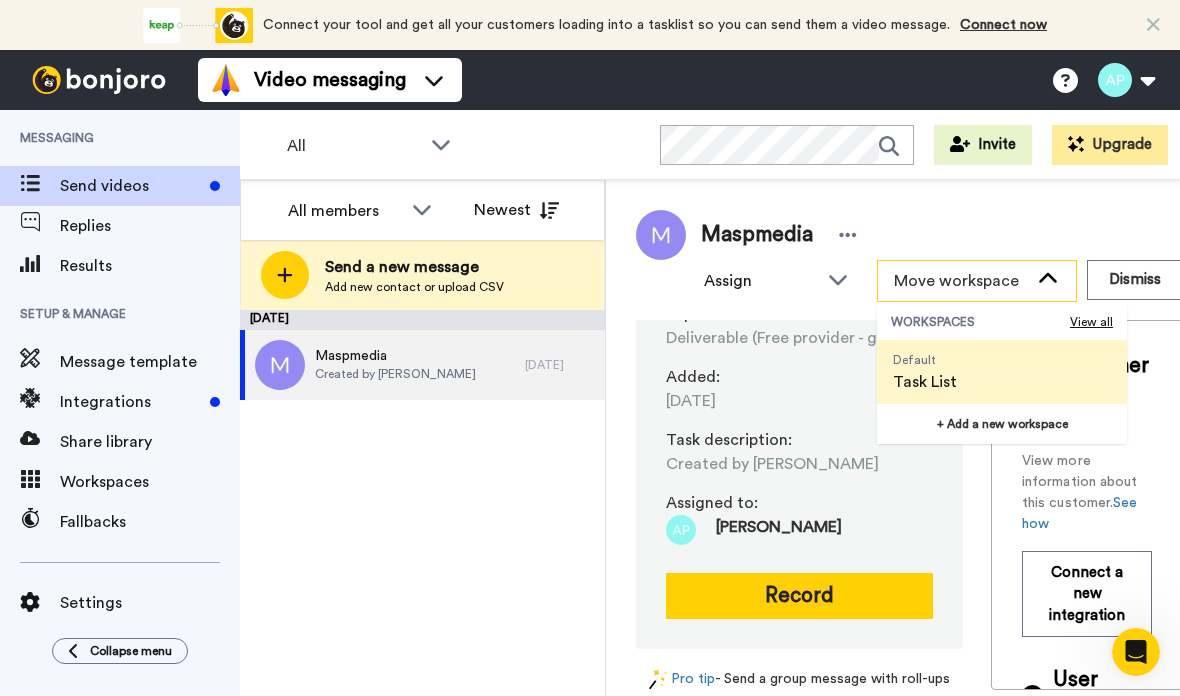 click on "Move workspace" at bounding box center [977, 281] 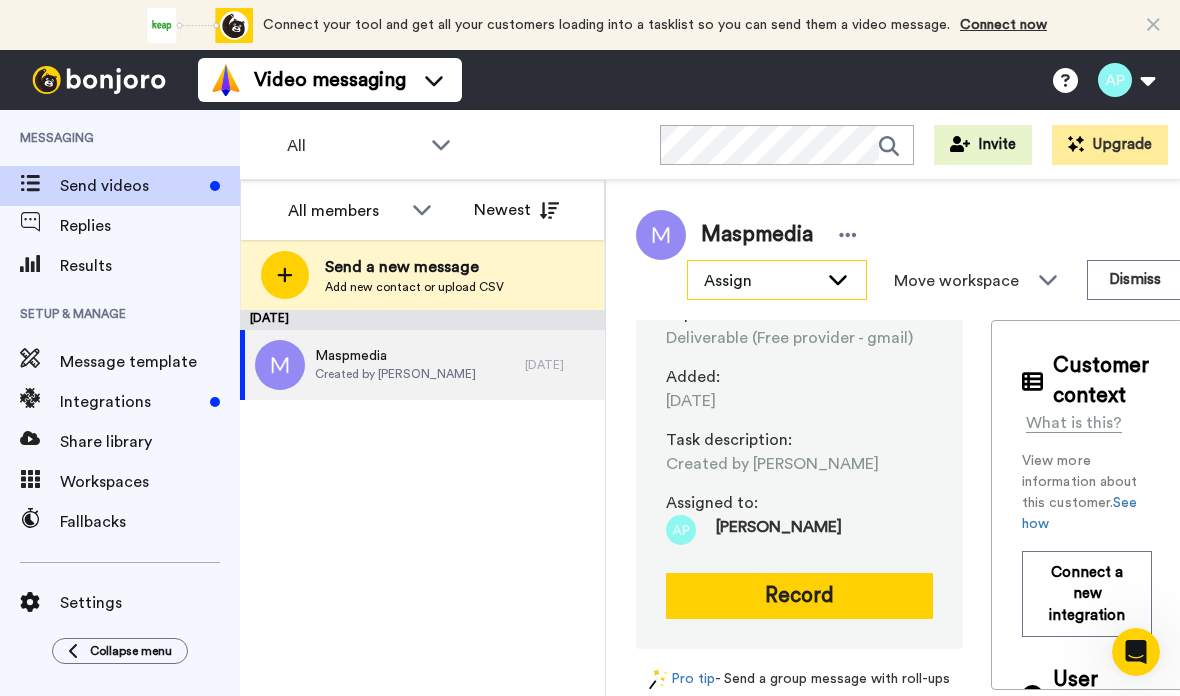 click 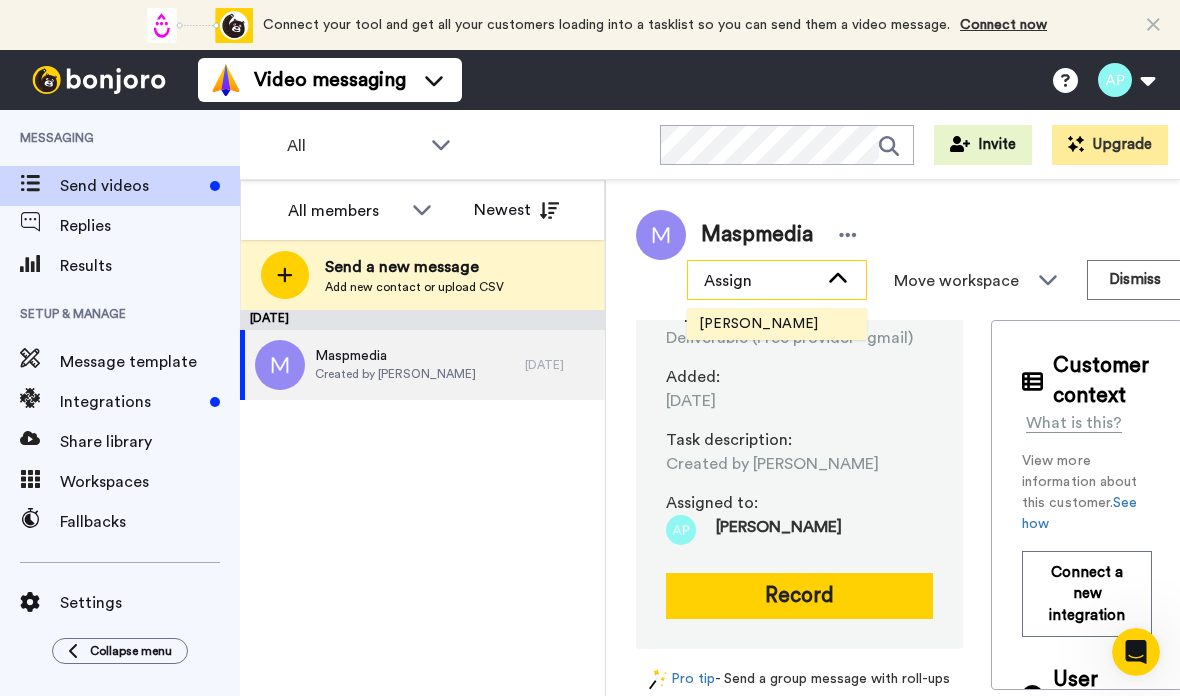 click 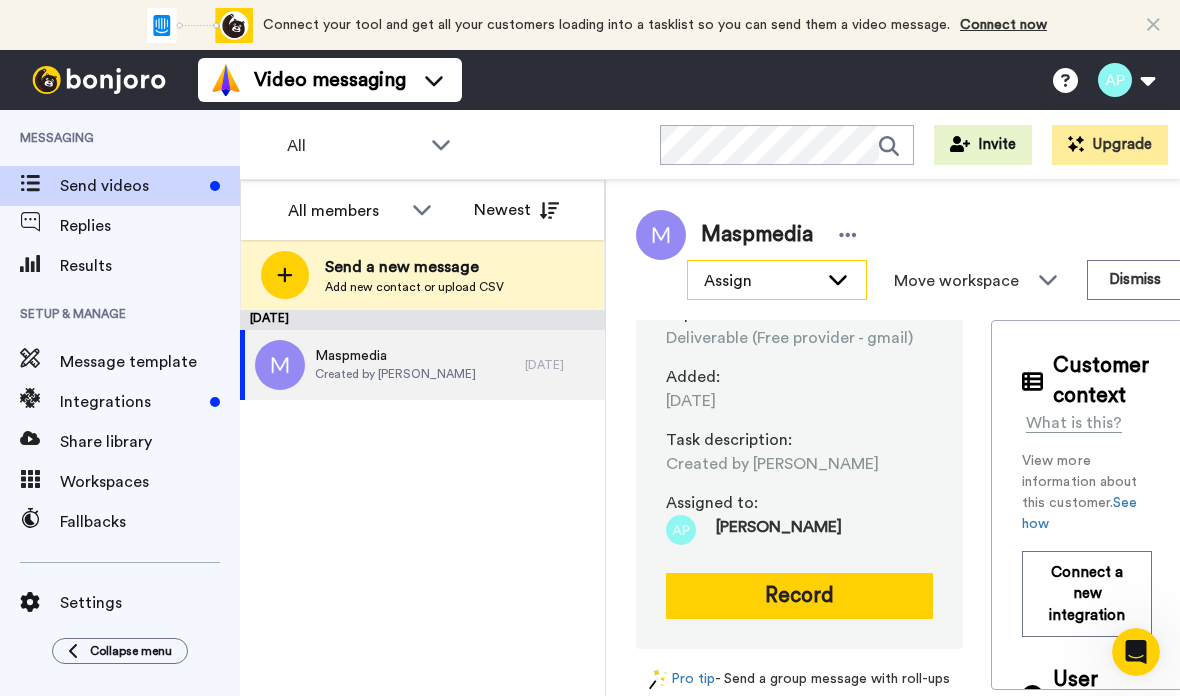scroll, scrollTop: 88, scrollLeft: 0, axis: vertical 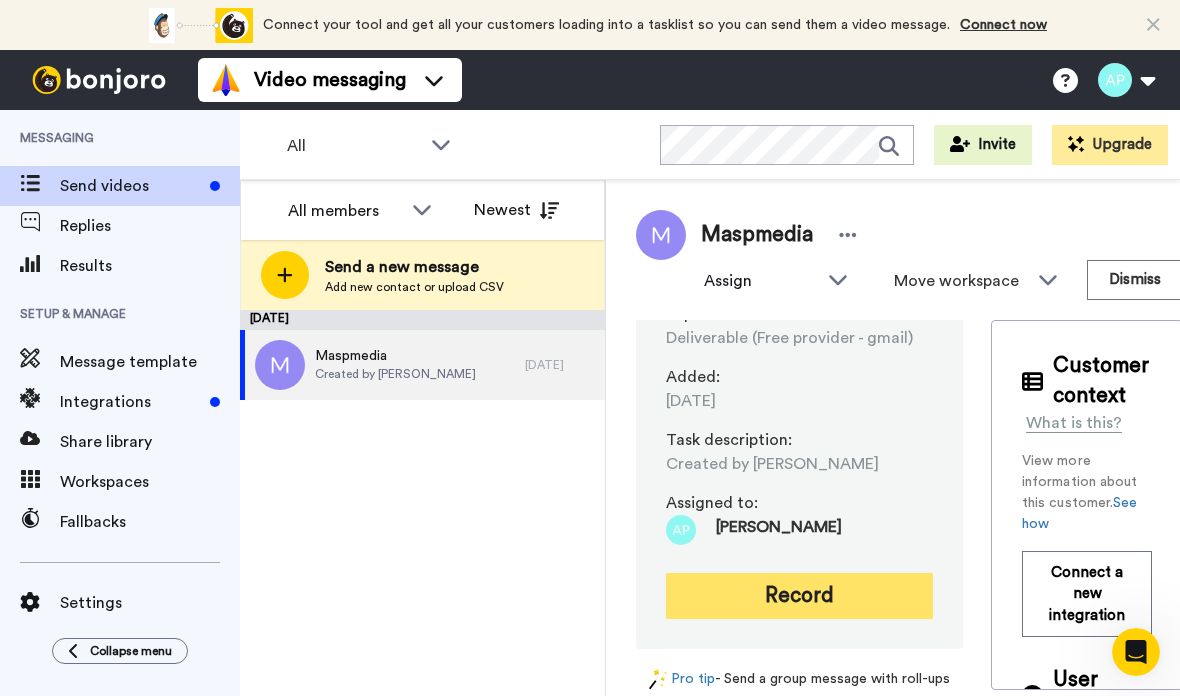 click on "Record" at bounding box center (799, 596) 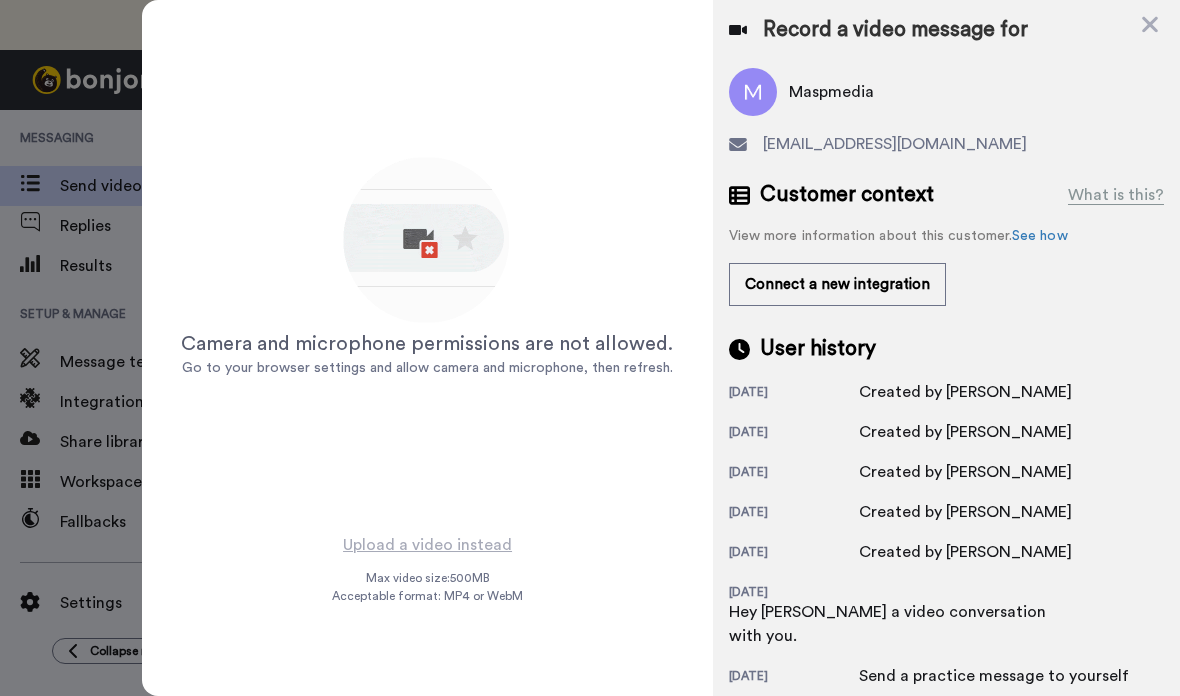 click on "Camera and microphone permissions are not allowed. Go to your browser settings and allow camera and microphone, then refresh." at bounding box center (427, 266) 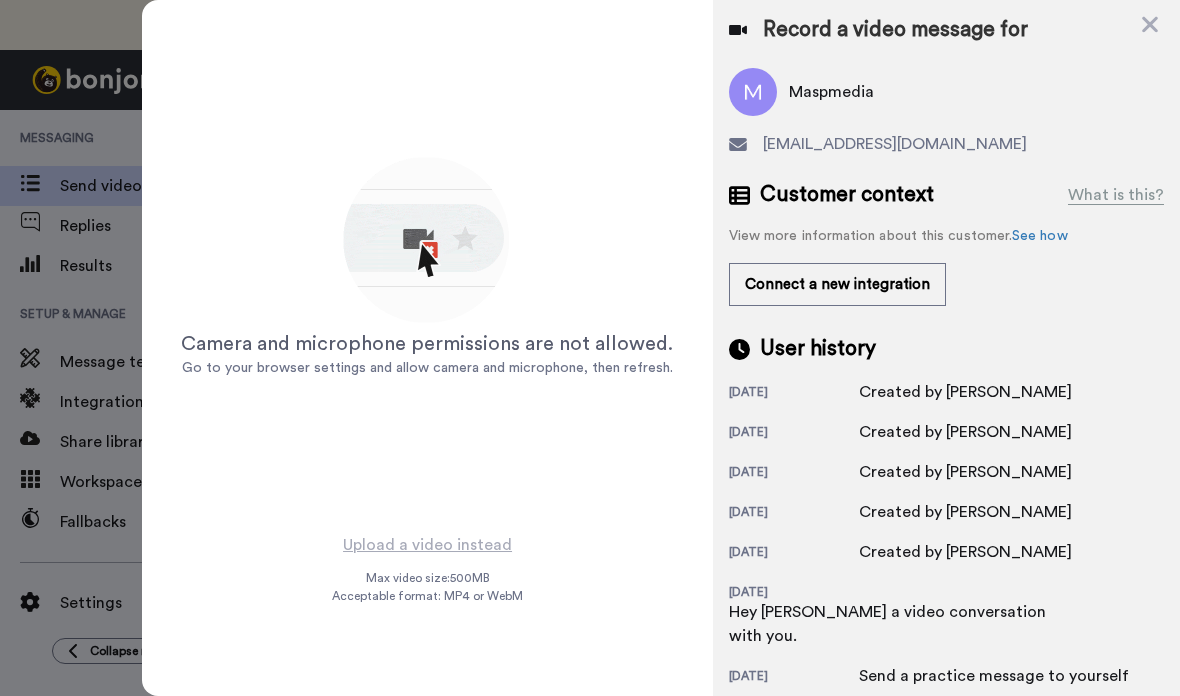 click on "Camera and microphone permissions are not allowed. Go to your browser settings and allow camera and microphone, then refresh." at bounding box center (427, 266) 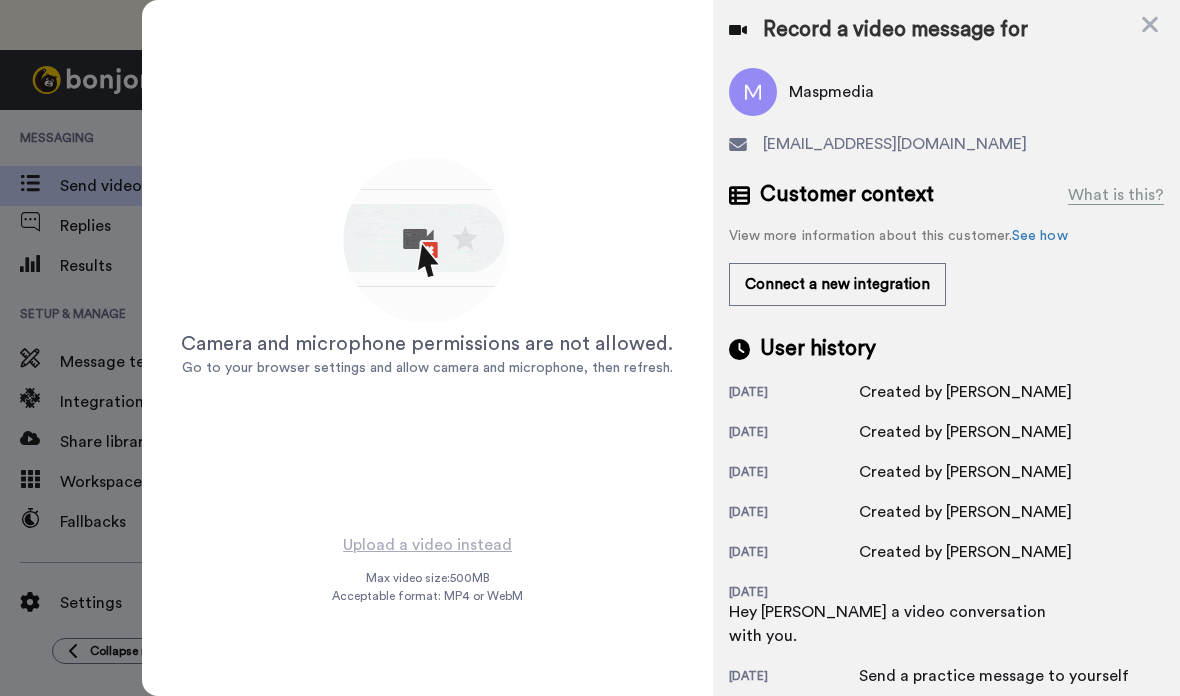 click on "Camera and microphone permissions are not allowed. Go to your browser settings and allow camera and microphone, then refresh." at bounding box center (427, 266) 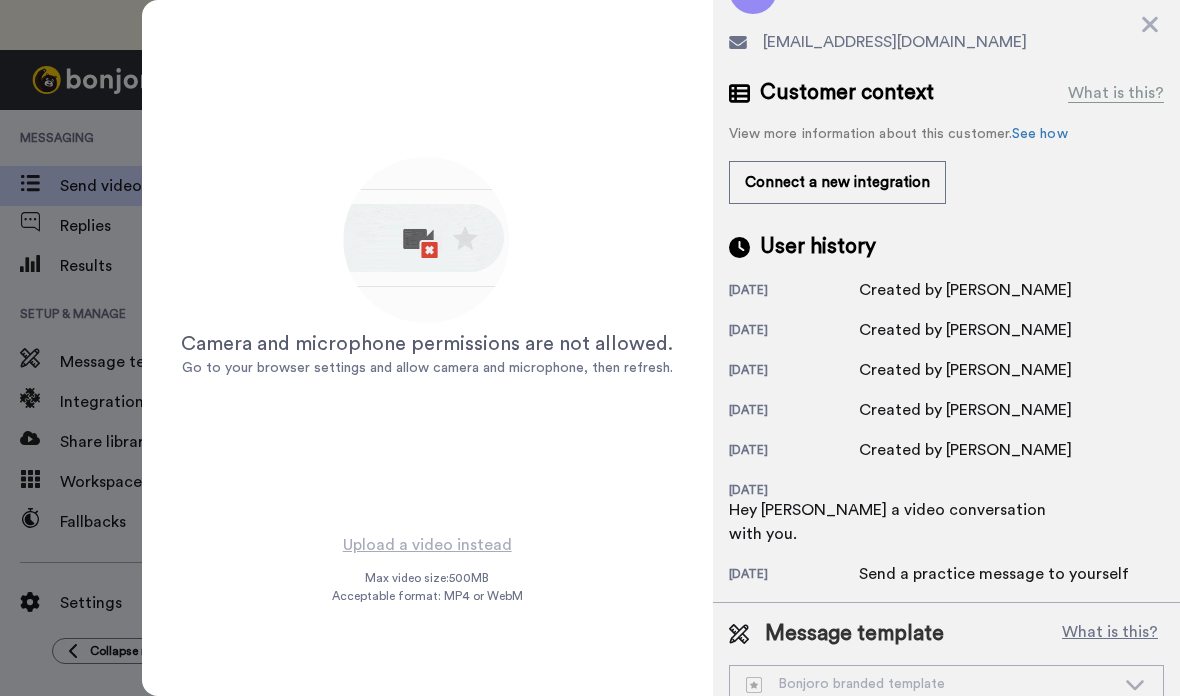 scroll, scrollTop: 101, scrollLeft: 0, axis: vertical 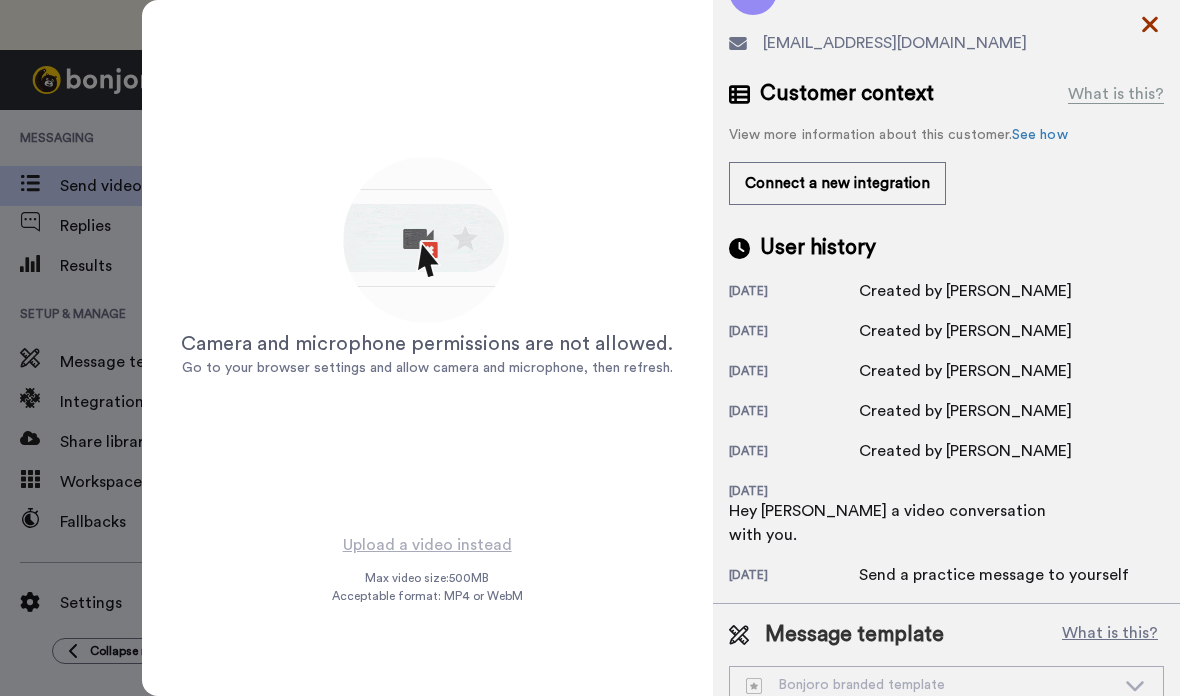 click 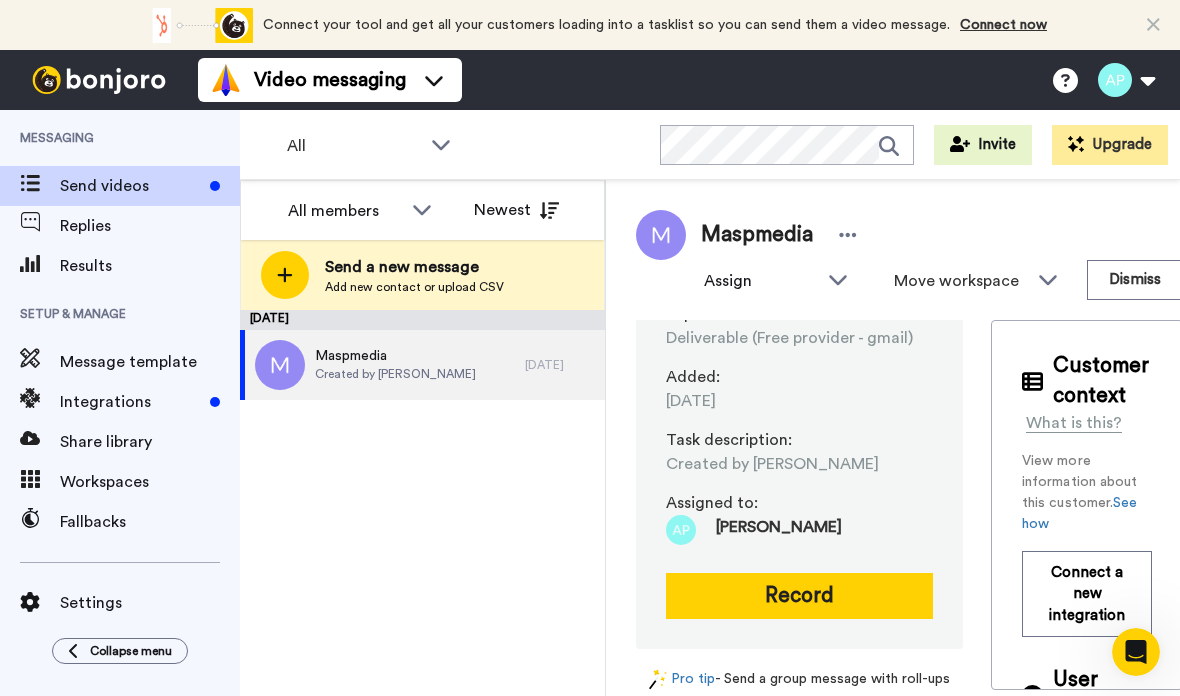 scroll, scrollTop: 0, scrollLeft: 0, axis: both 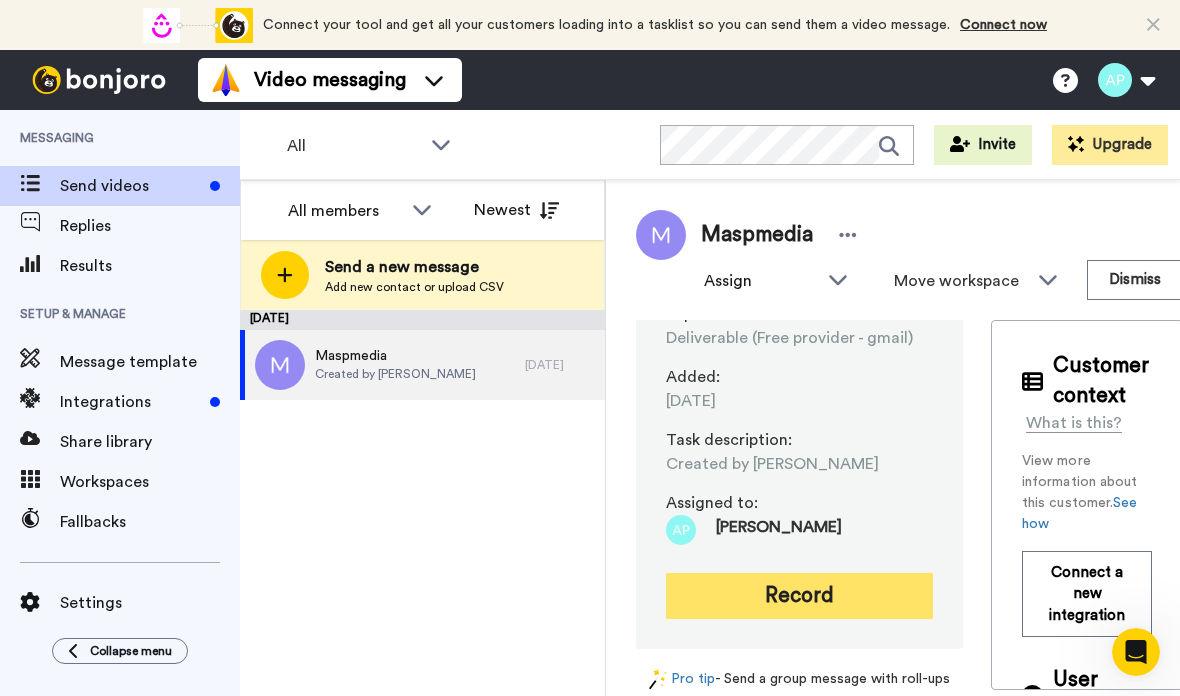 click on "Record" at bounding box center [799, 596] 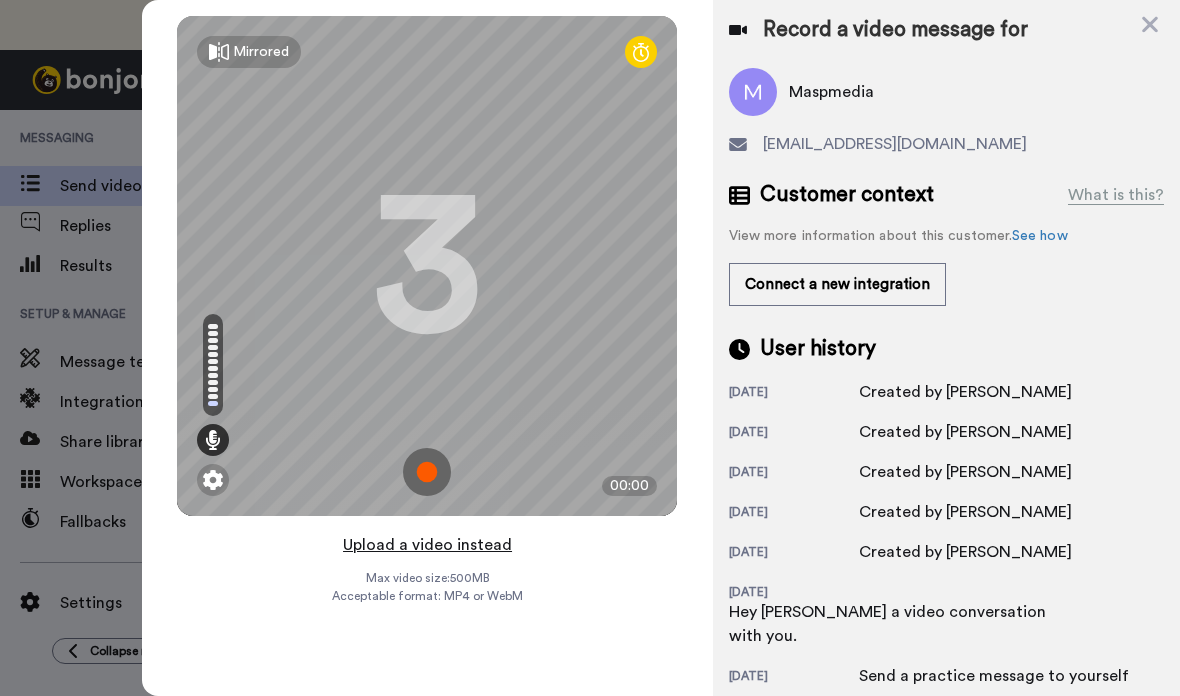 click on "Upload a video instead" at bounding box center (427, 545) 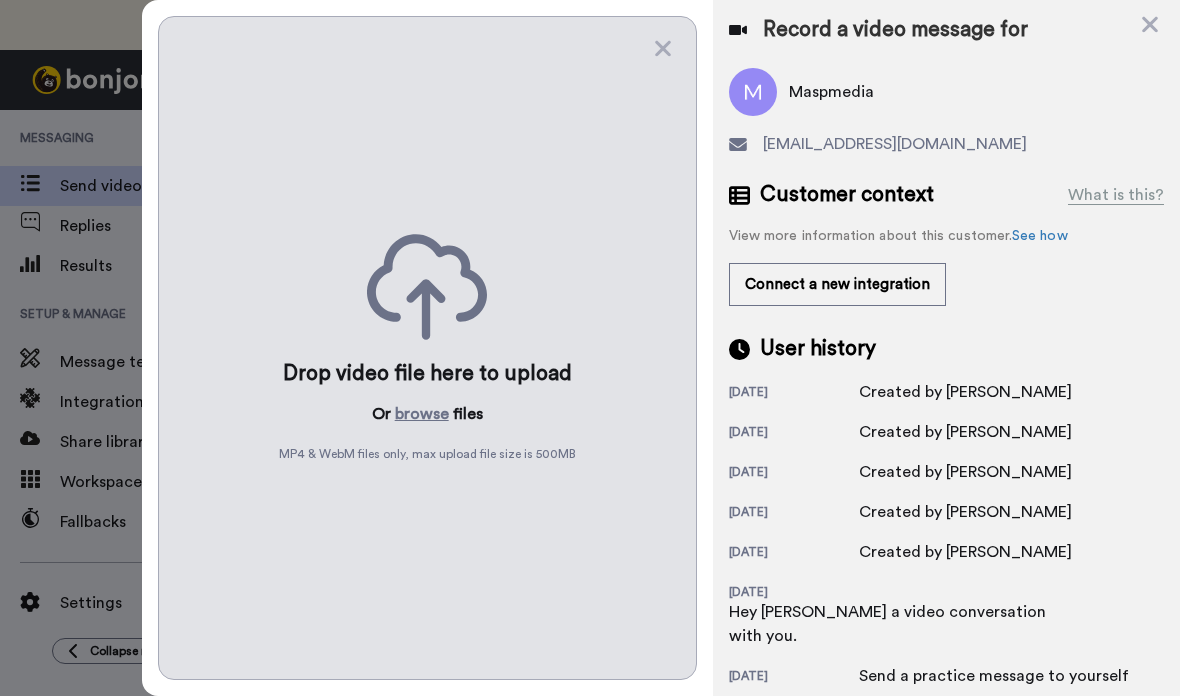 click on "Drop video file here to upload Or   browse   files MP4 & WebM files only, max upload file size is   500 MB" at bounding box center [427, 348] 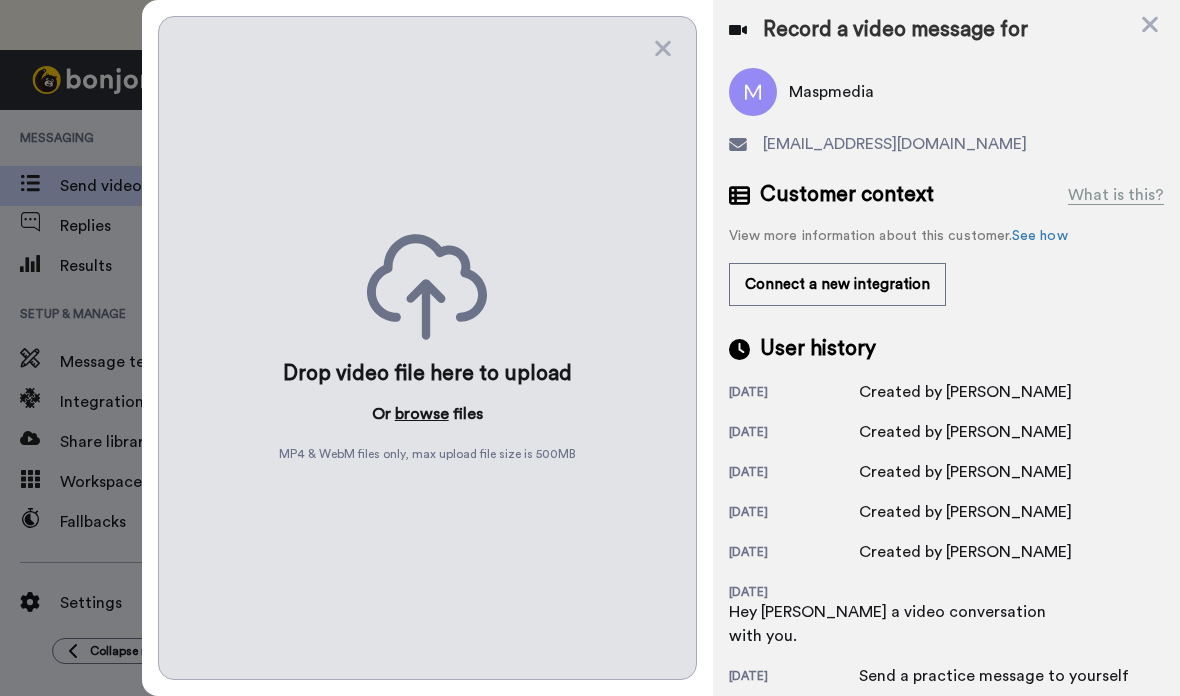 click on "browse" at bounding box center [422, 414] 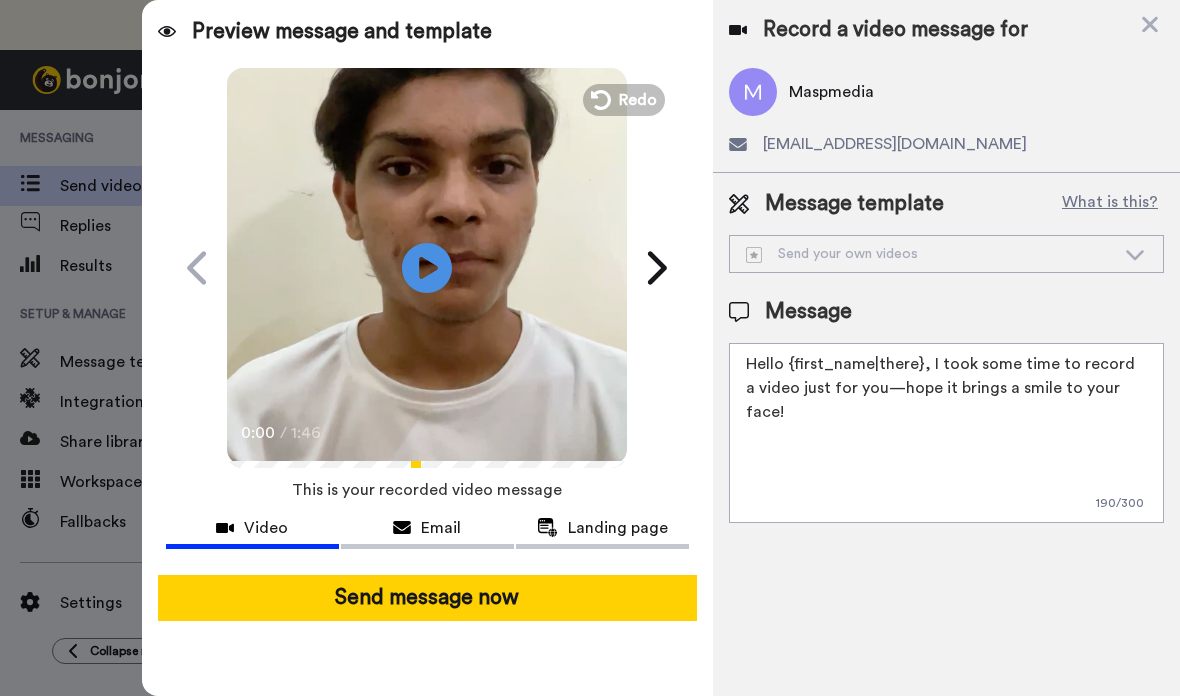 click on "Message" at bounding box center [946, 312] 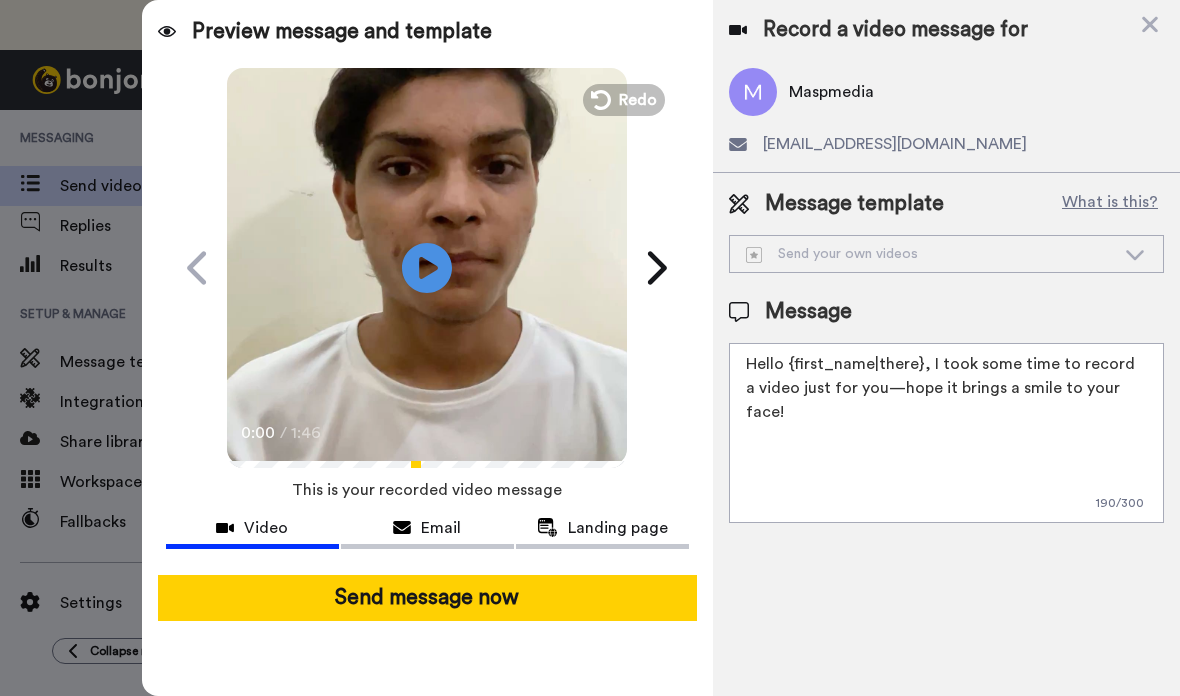 click on "Send your own videos" at bounding box center [930, 254] 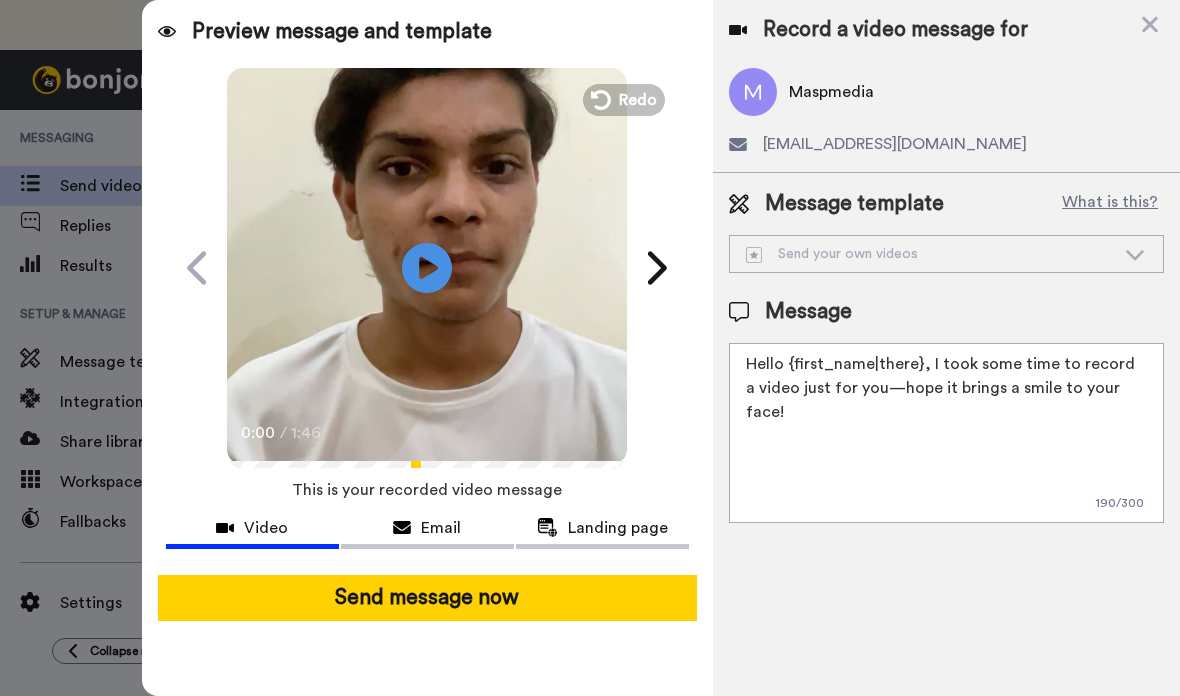 click on "This is your recorded video message" at bounding box center [427, 490] 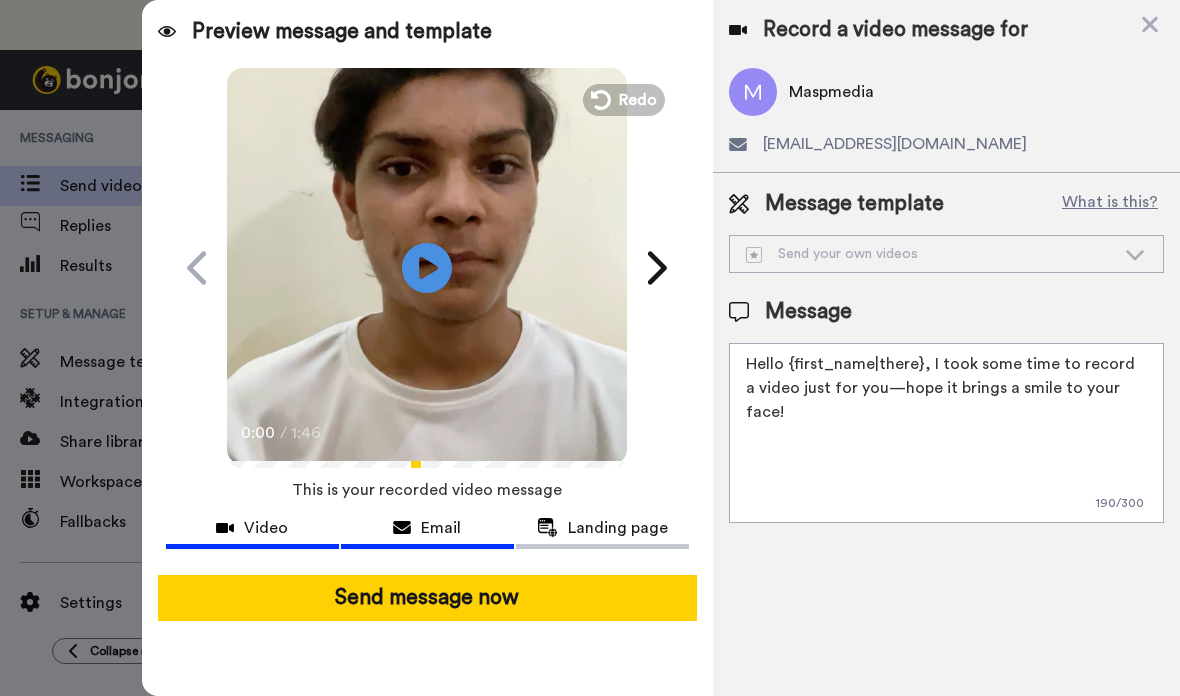 click at bounding box center [402, 528] 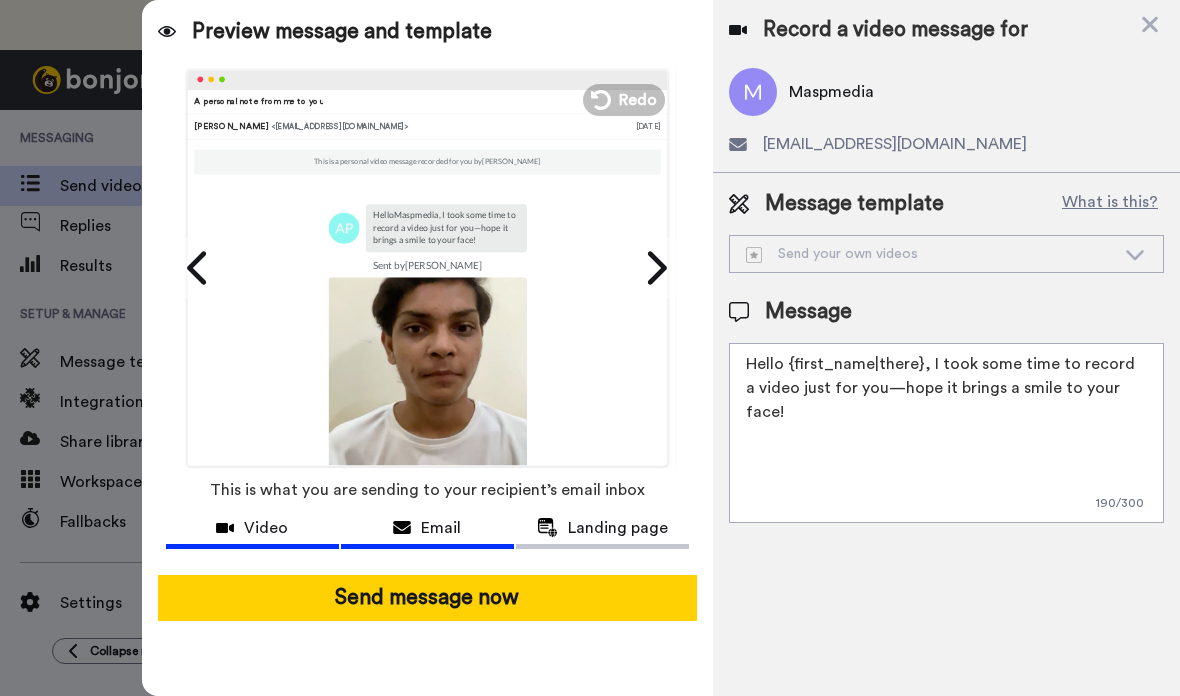 click on "Video" at bounding box center (266, 528) 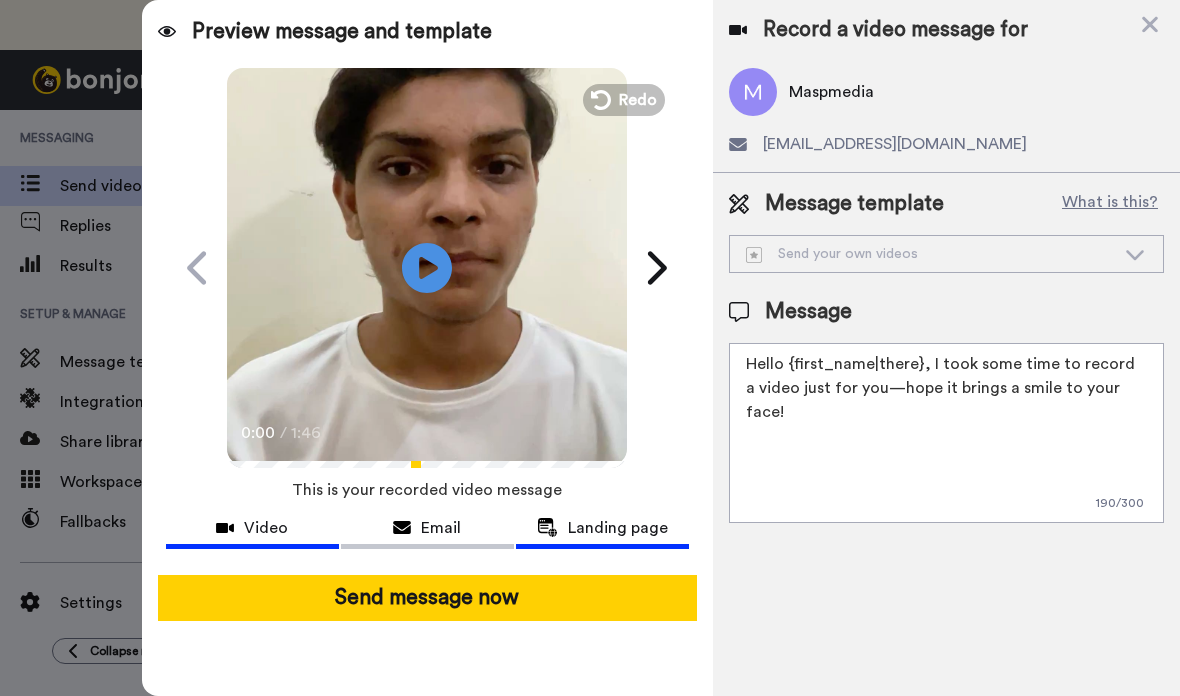 click at bounding box center [547, 527] 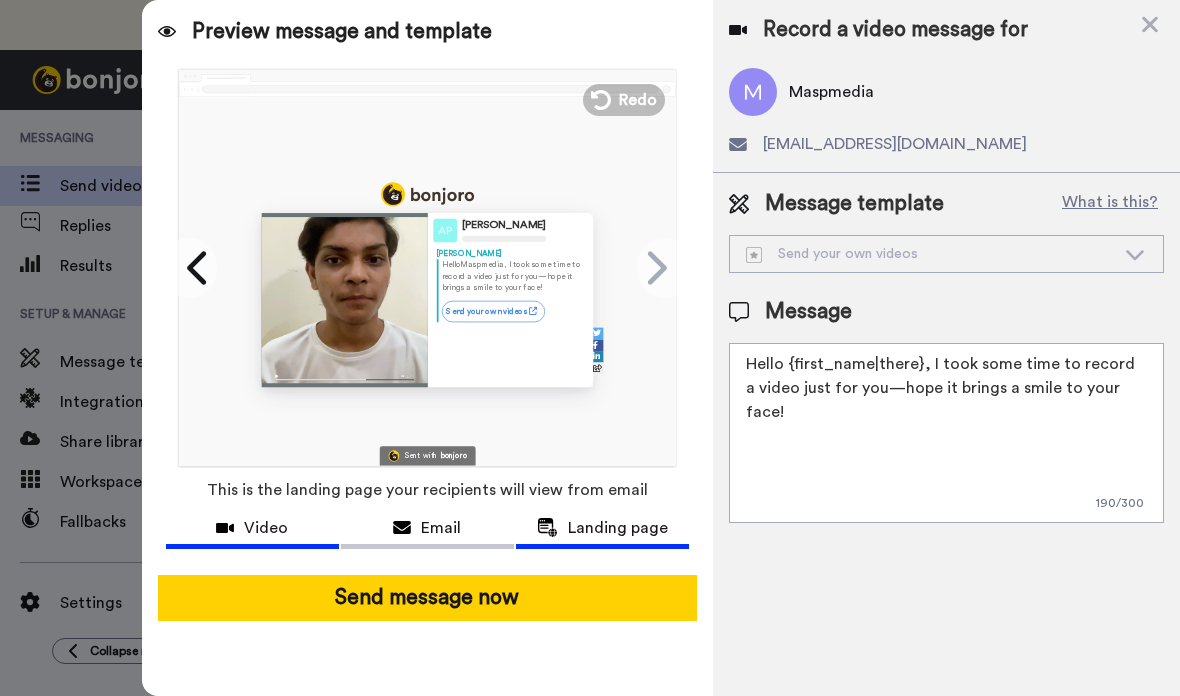 click at bounding box center [225, 528] 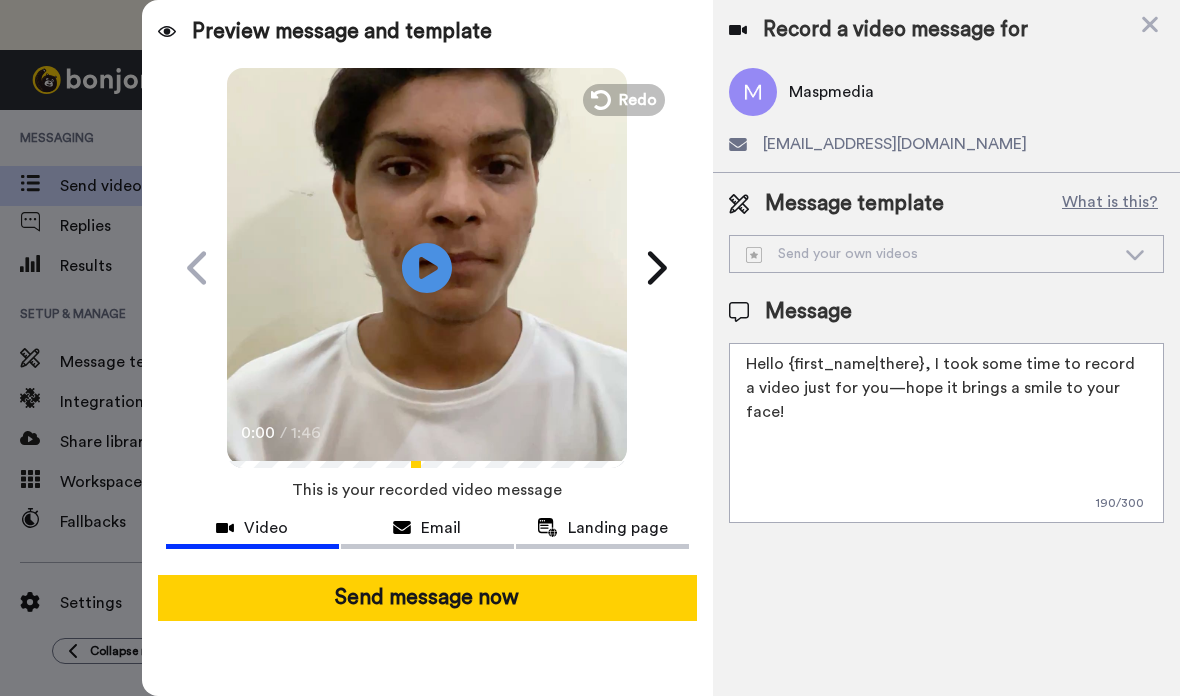 click 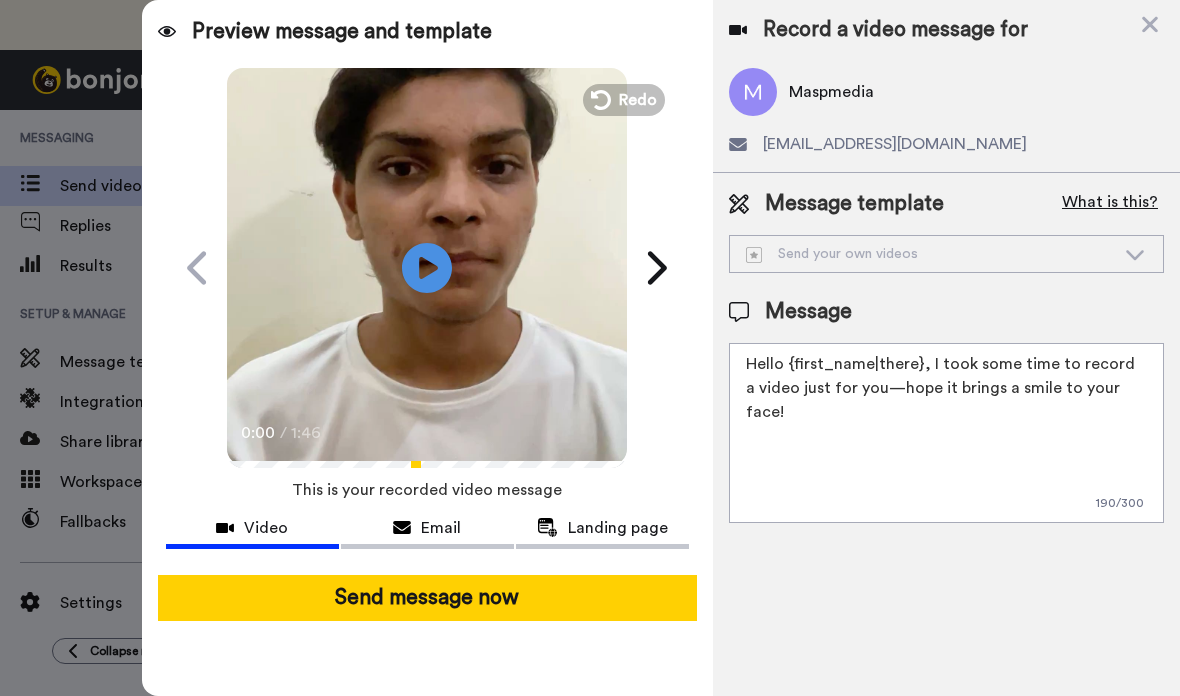 click on "What is this?" at bounding box center [1110, 204] 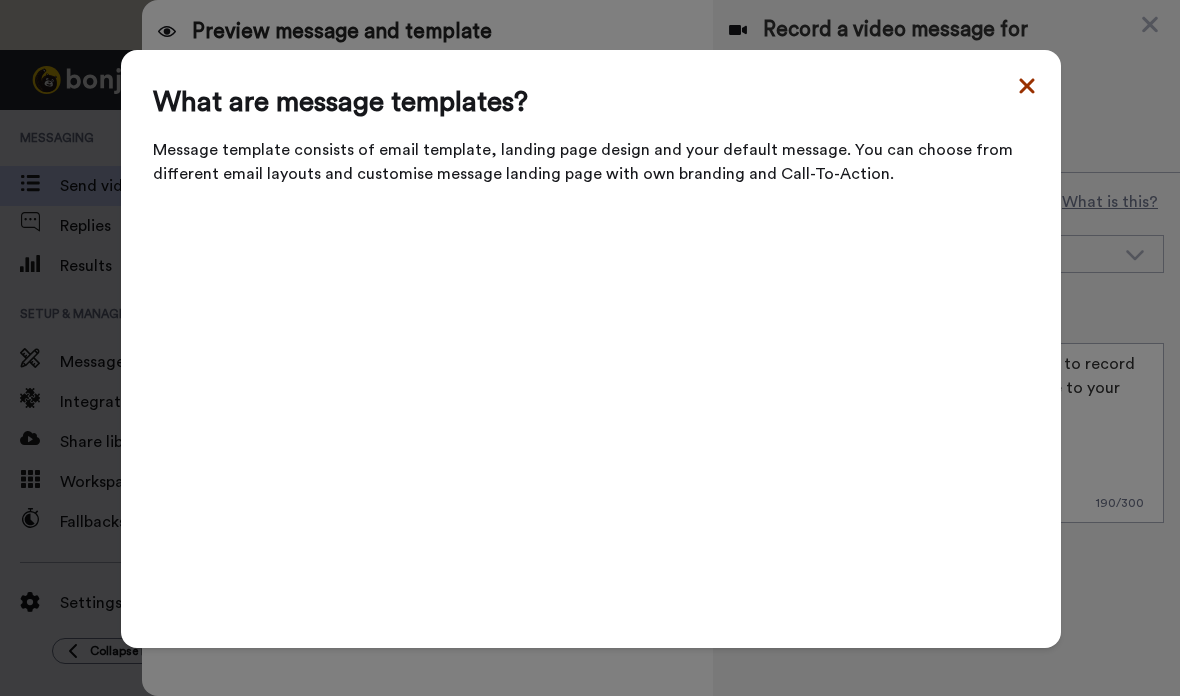 click 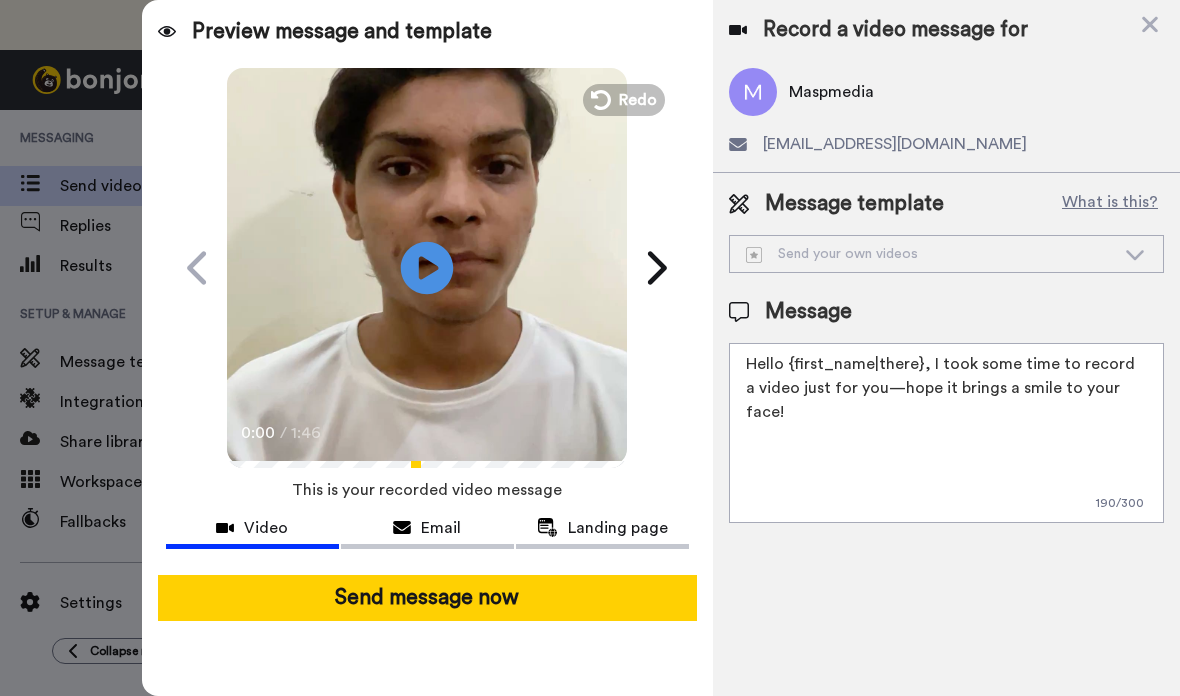 click 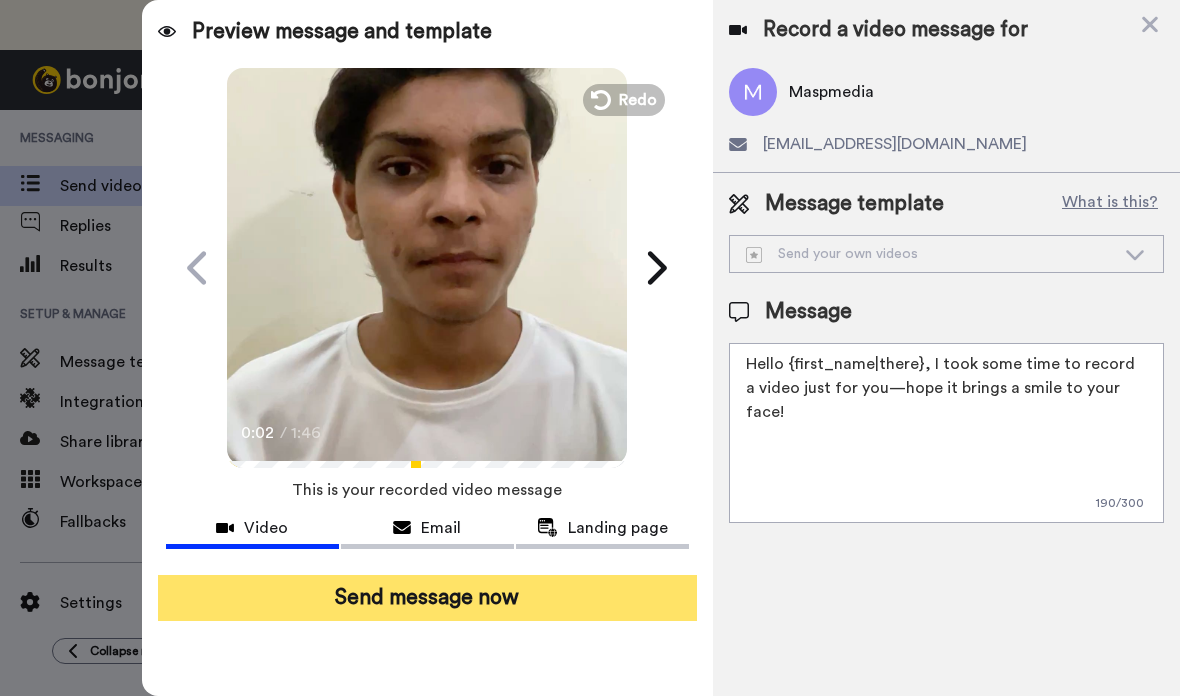 click on "Send message now" at bounding box center [427, 598] 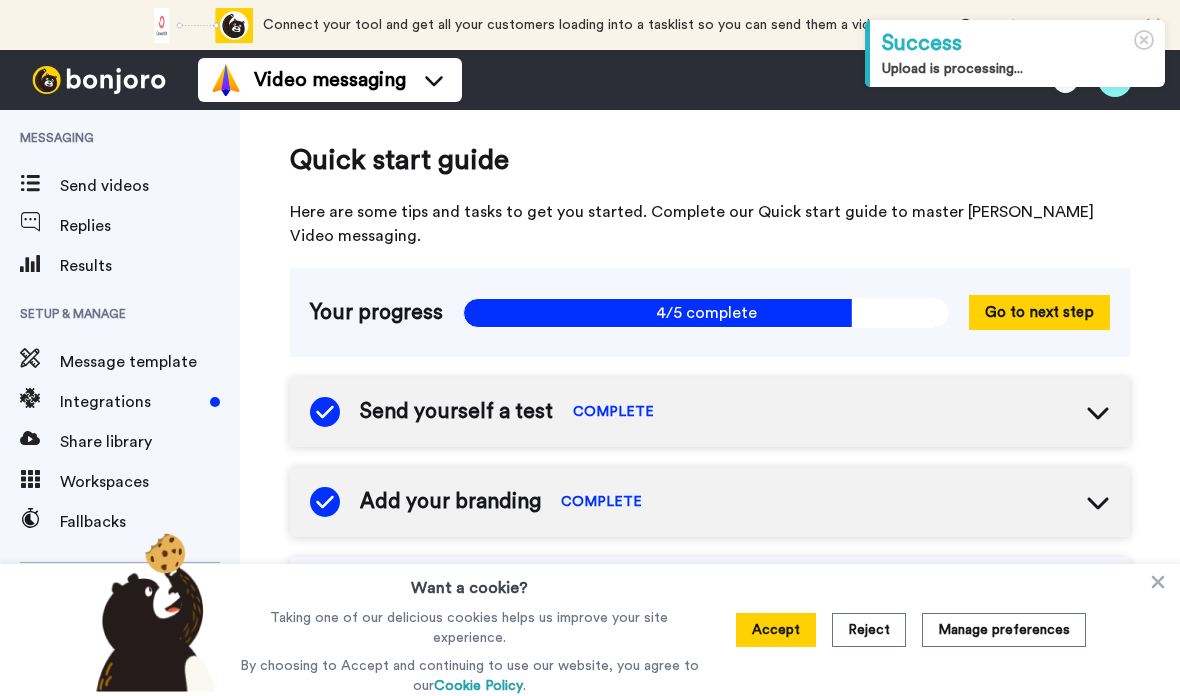scroll, scrollTop: 0, scrollLeft: 0, axis: both 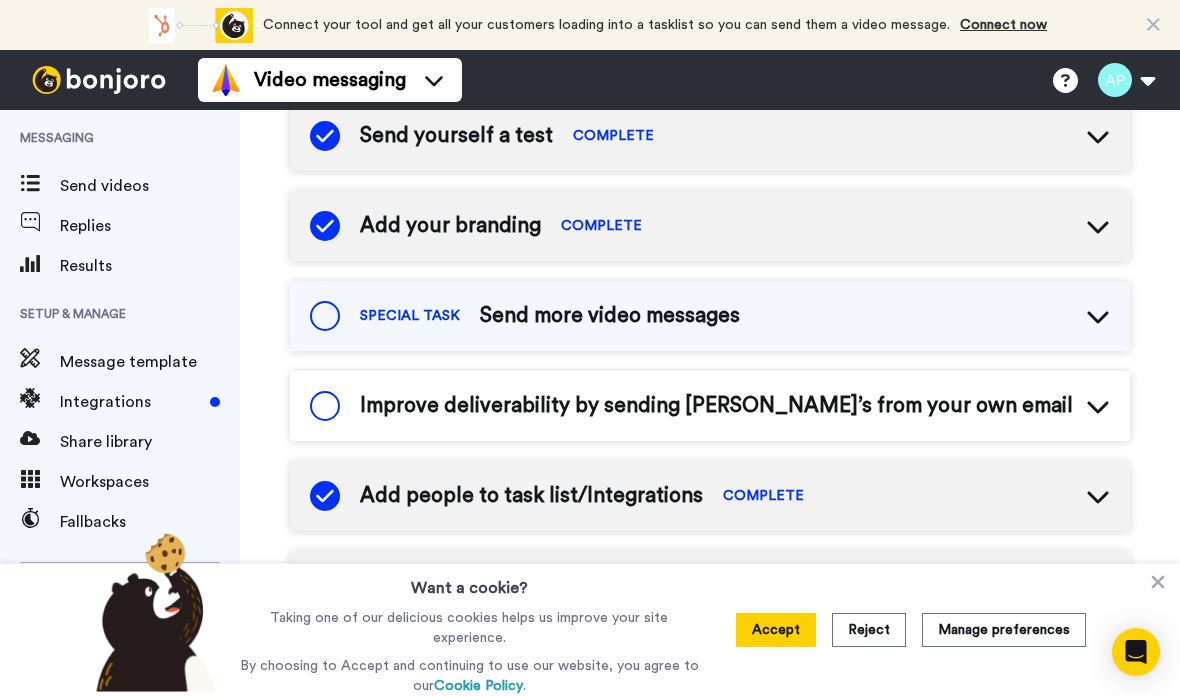 click on "SPECIAL TASK Send more video messages" at bounding box center [710, 316] 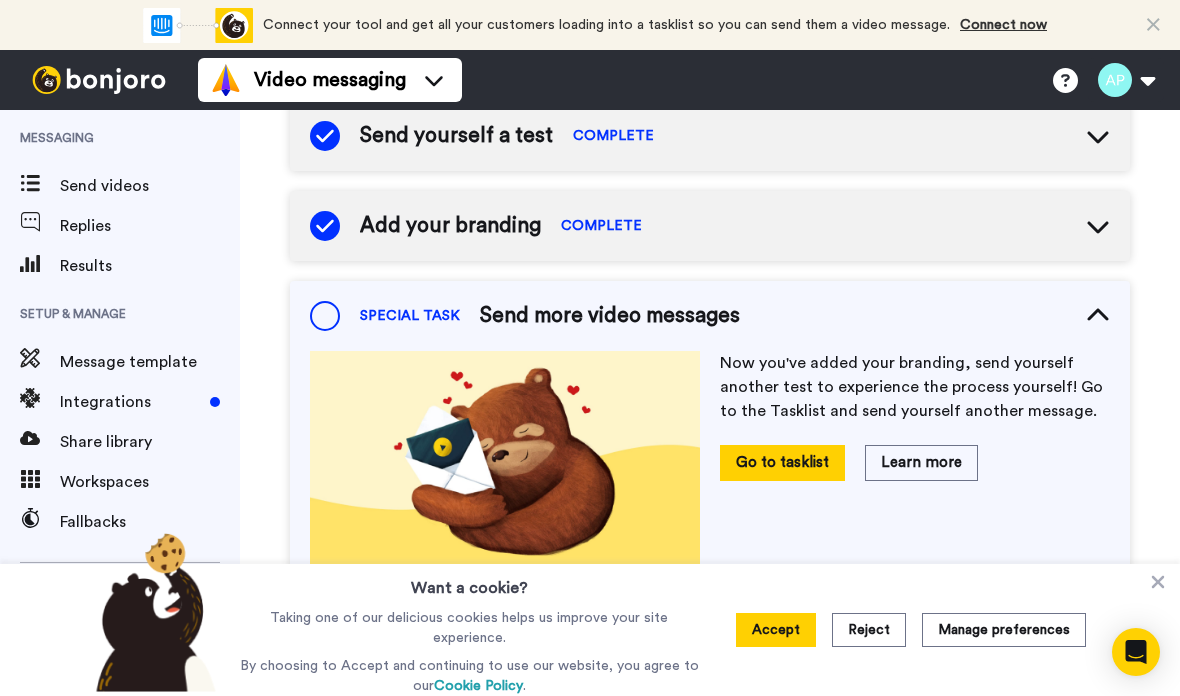 click 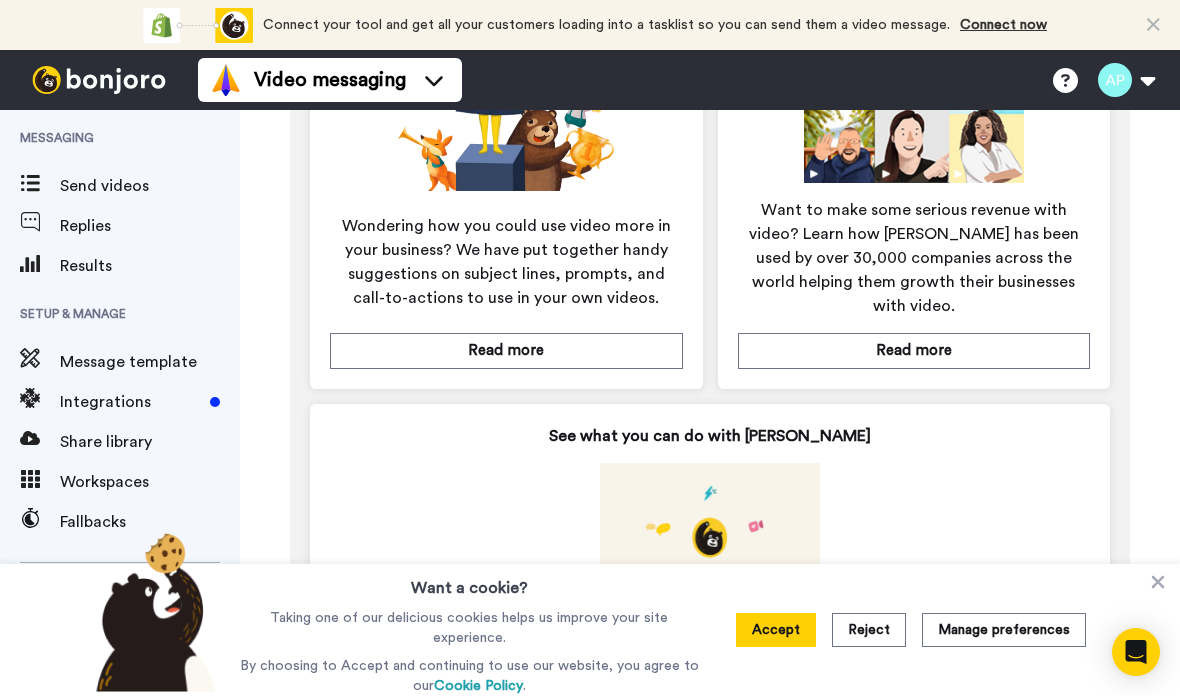 scroll, scrollTop: 1036, scrollLeft: 0, axis: vertical 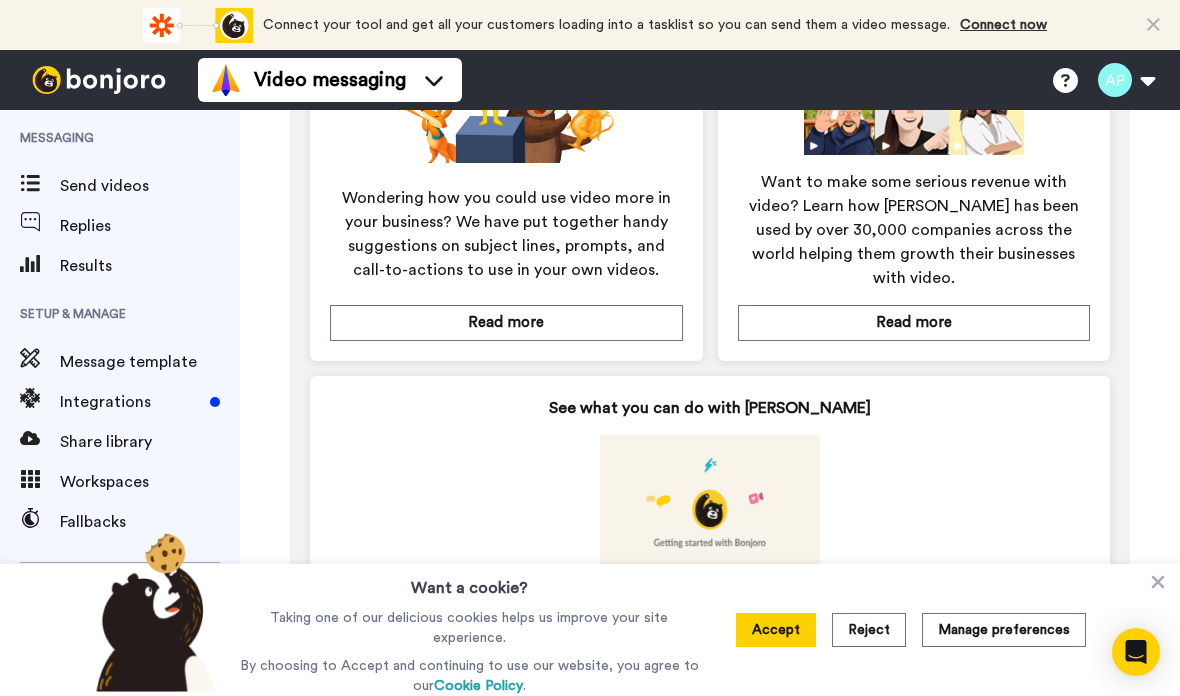 click on "Want a cookie? Taking one of our delicious cookies helps us improve your site experience. By choosing to Accept and continuing to use our website, you agree to our  Cookie Policy . Accept Reject Manage preferences" at bounding box center (590, 630) 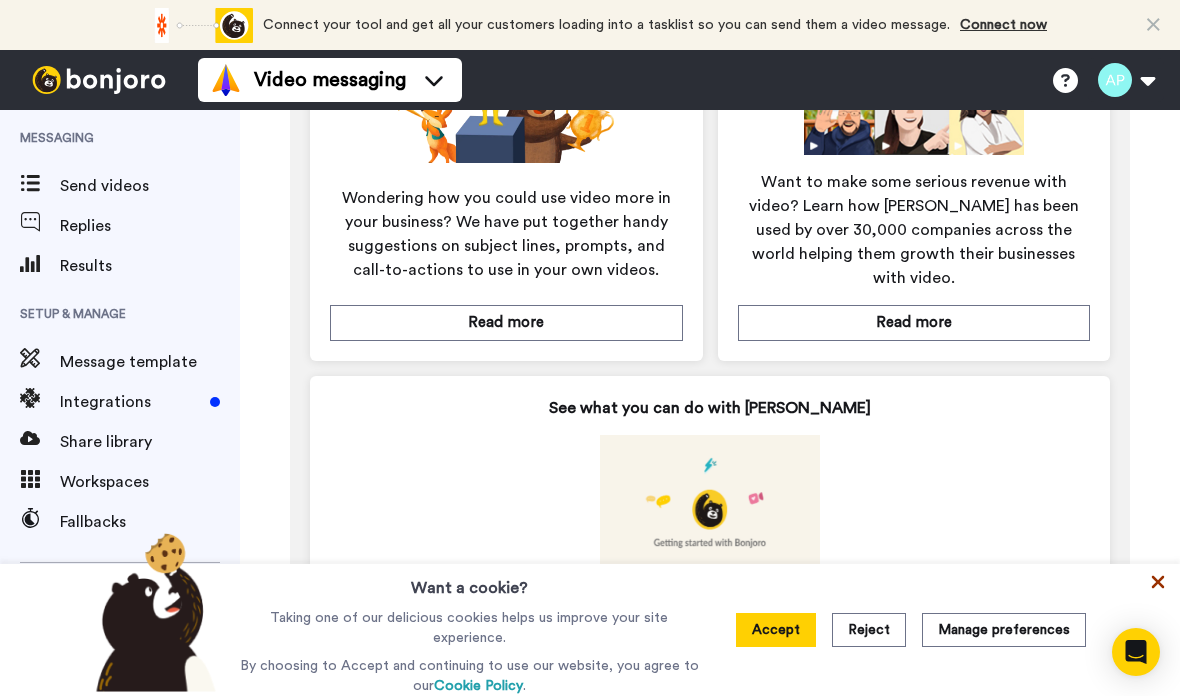 click 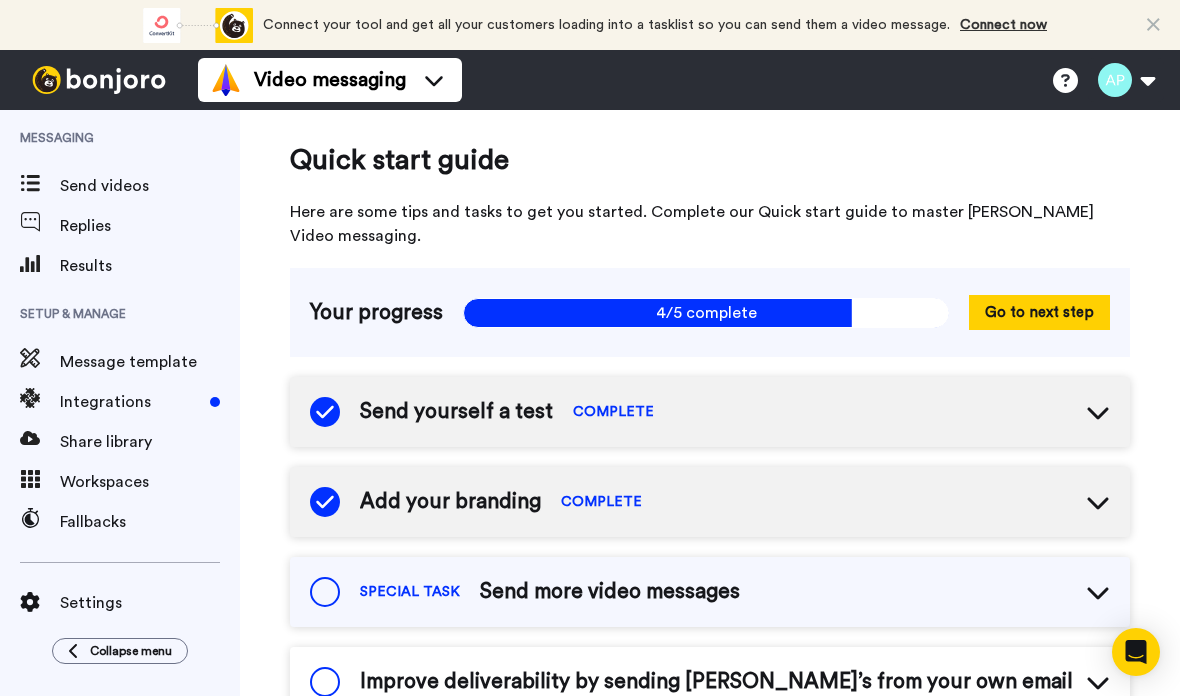 scroll, scrollTop: 0, scrollLeft: 0, axis: both 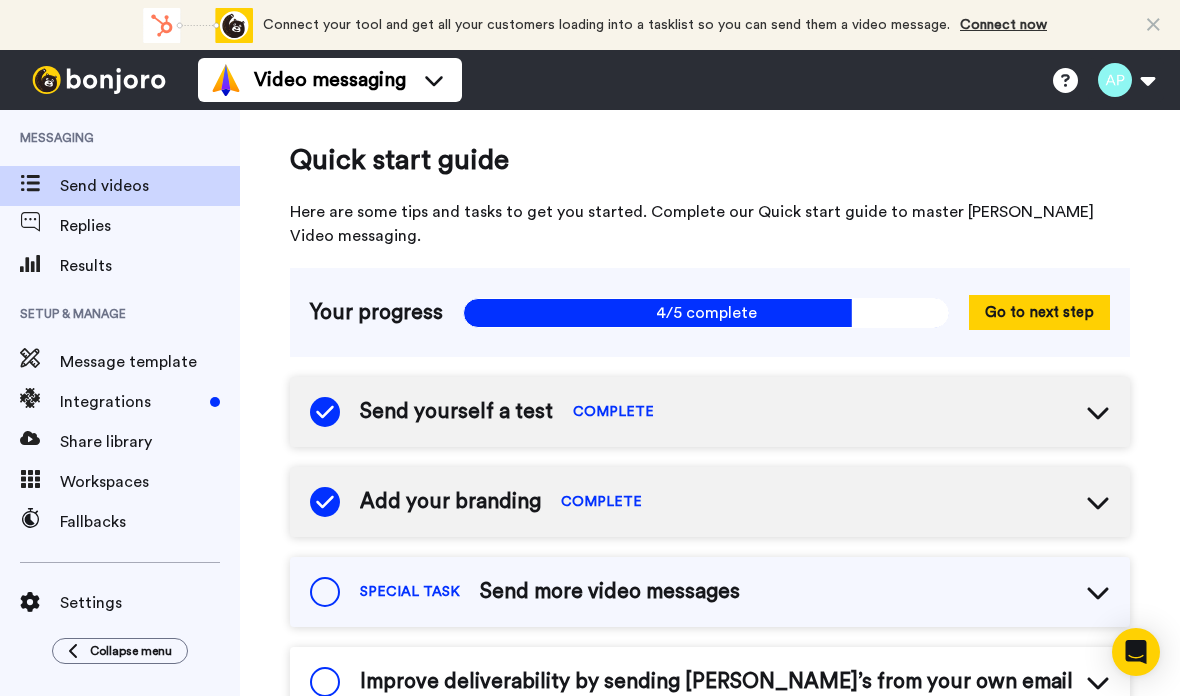 click at bounding box center (30, 186) 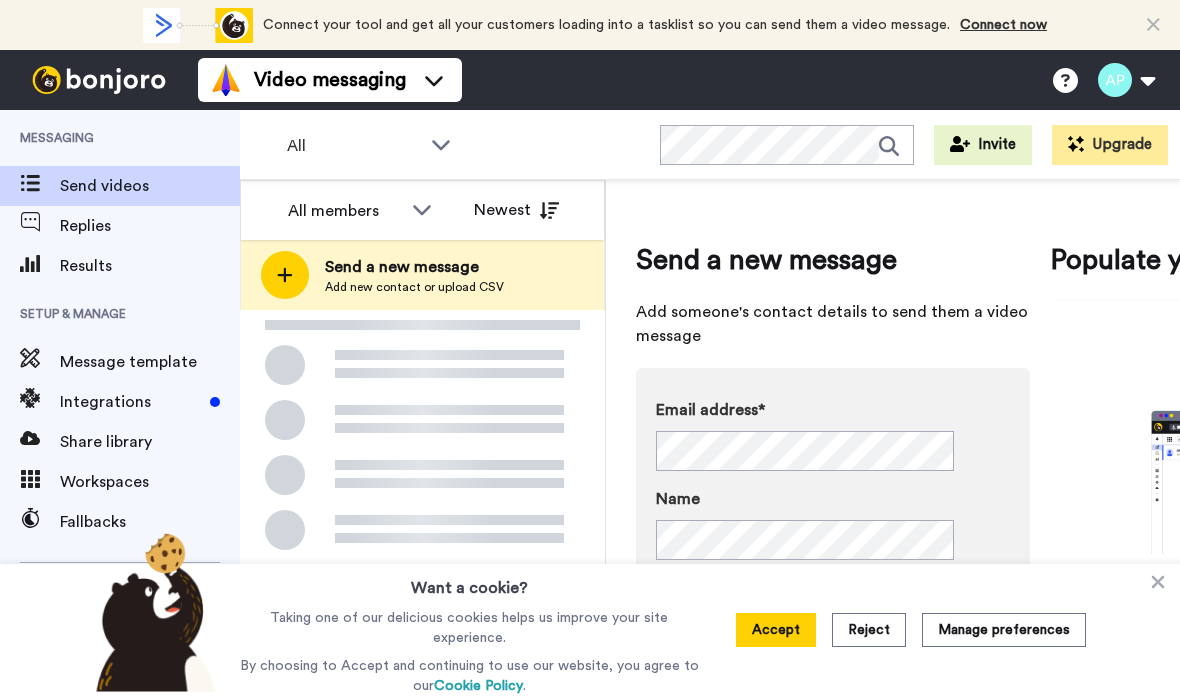 scroll, scrollTop: 0, scrollLeft: 0, axis: both 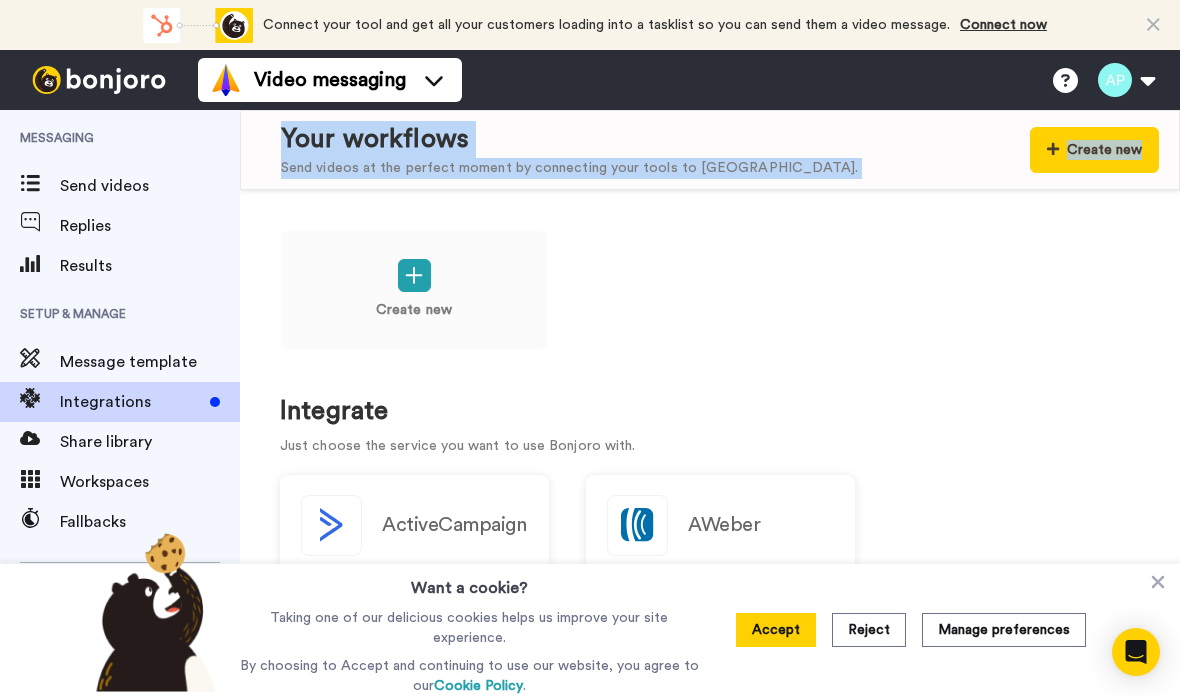 click on "Setup & Manage" at bounding box center [120, 314] 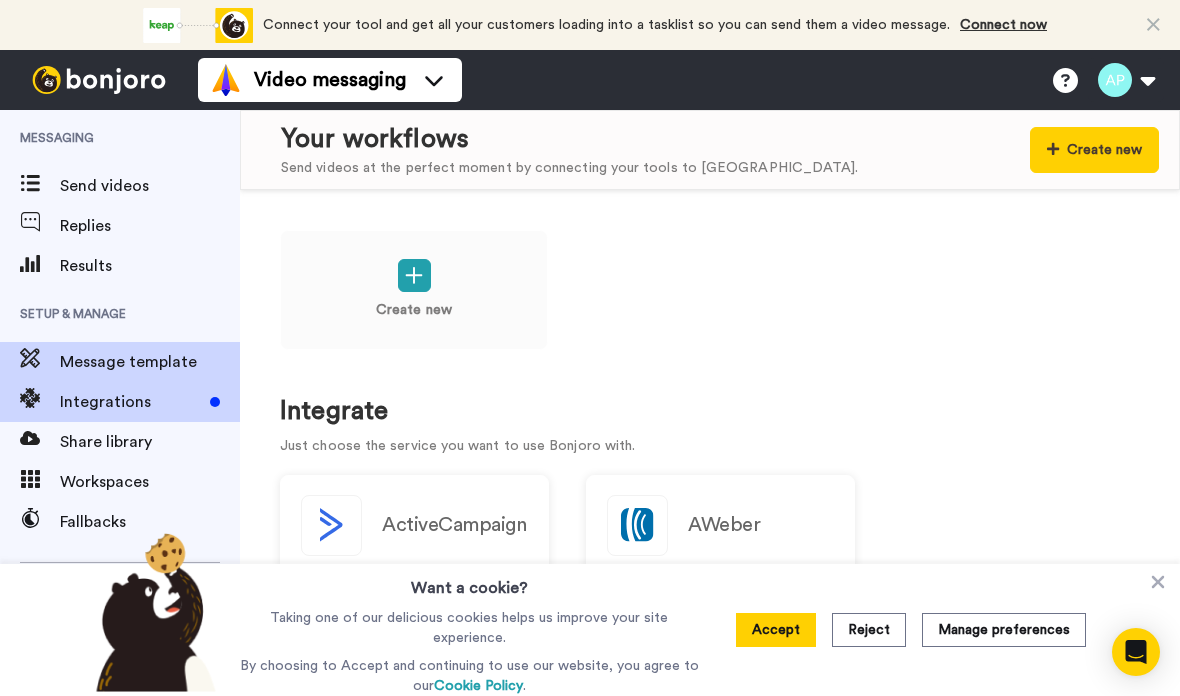 click on "Message template" at bounding box center (150, 362) 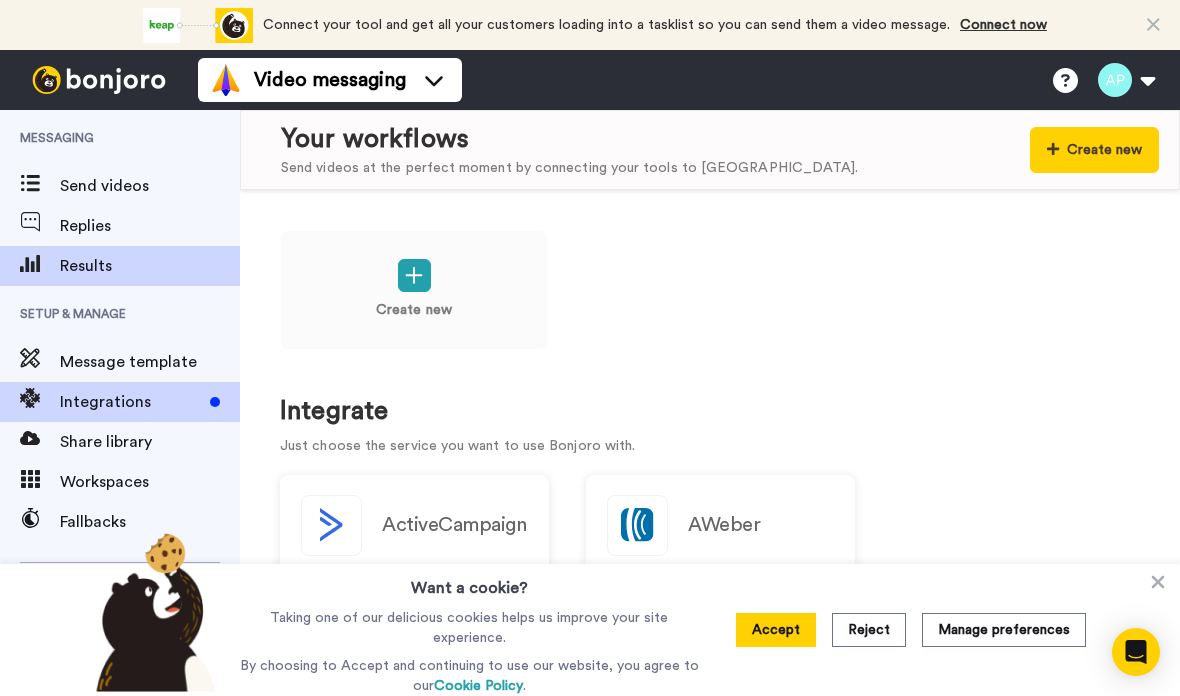 click at bounding box center [30, 266] 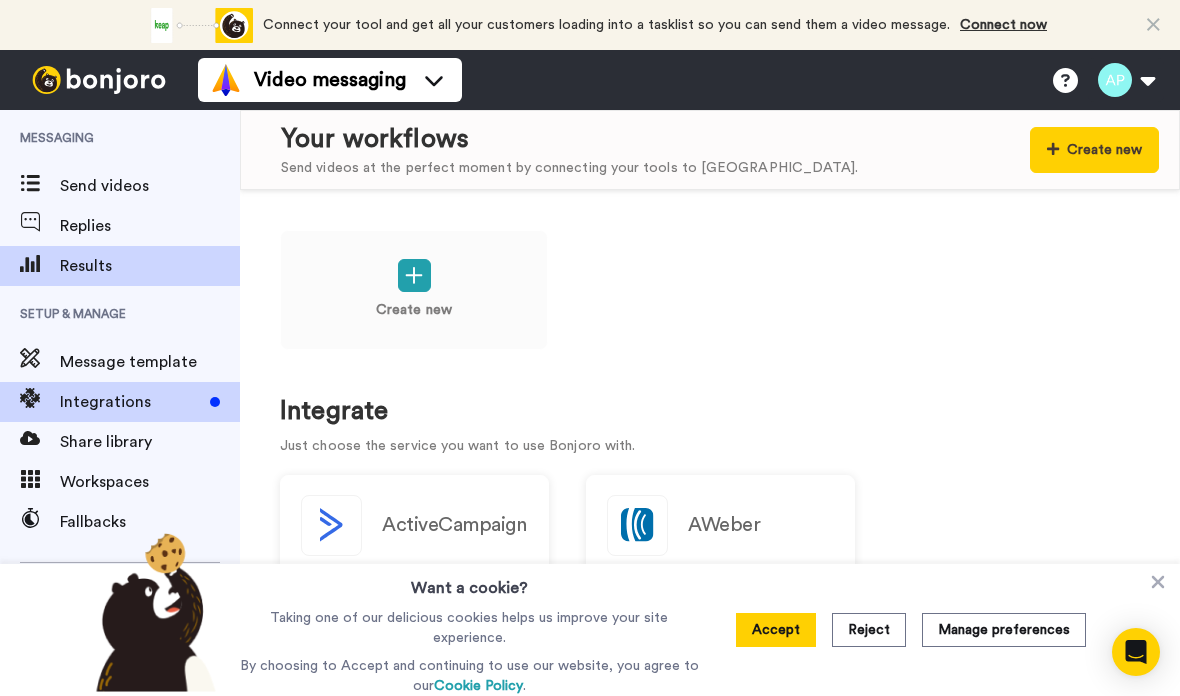 click at bounding box center (30, 266) 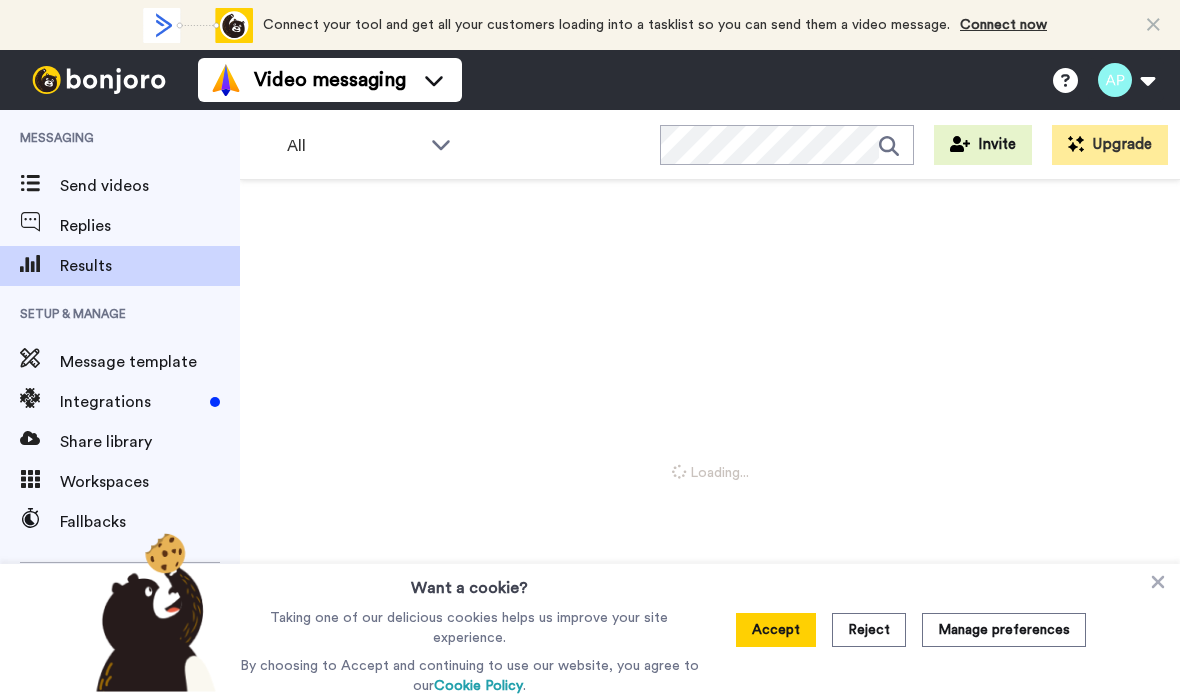 scroll, scrollTop: 0, scrollLeft: 0, axis: both 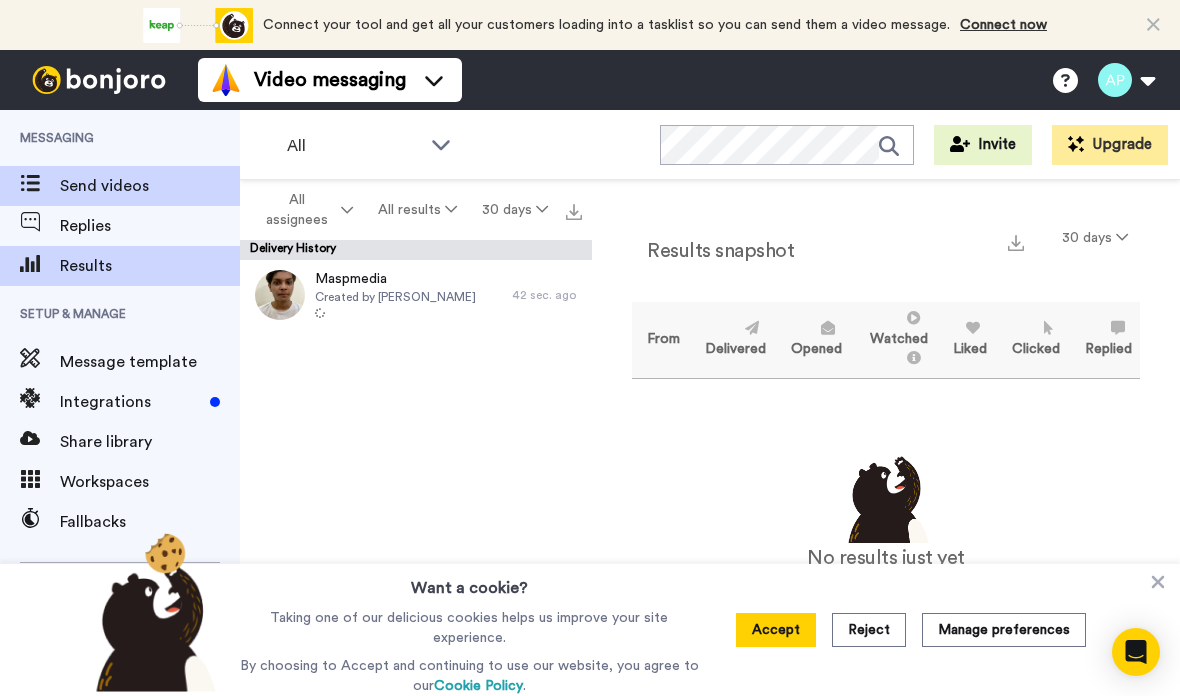 click on "Send videos" at bounding box center (120, 186) 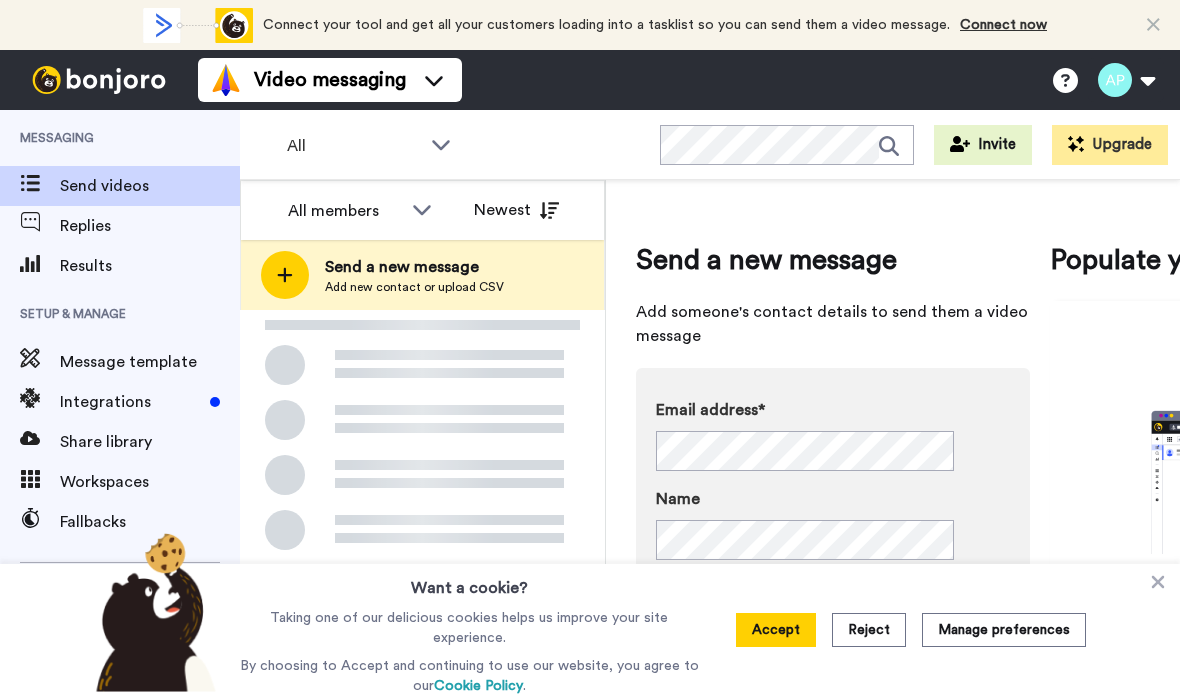 scroll, scrollTop: 0, scrollLeft: 0, axis: both 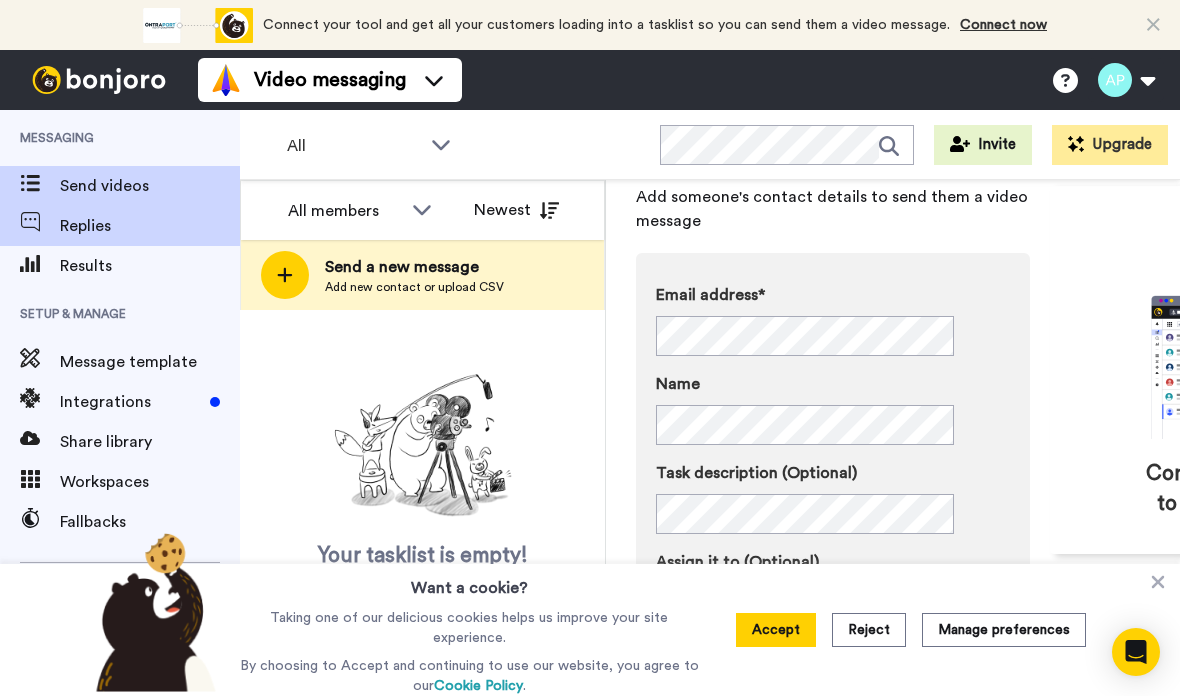 click on "Replies" at bounding box center [150, 226] 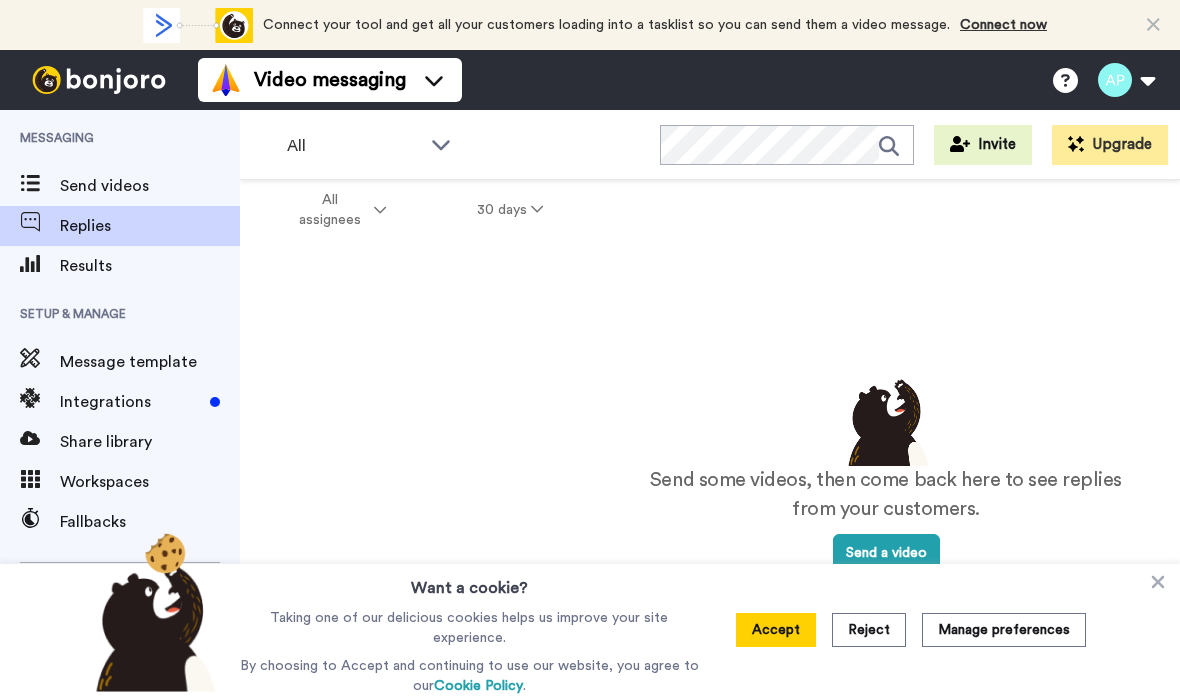 scroll, scrollTop: 0, scrollLeft: 0, axis: both 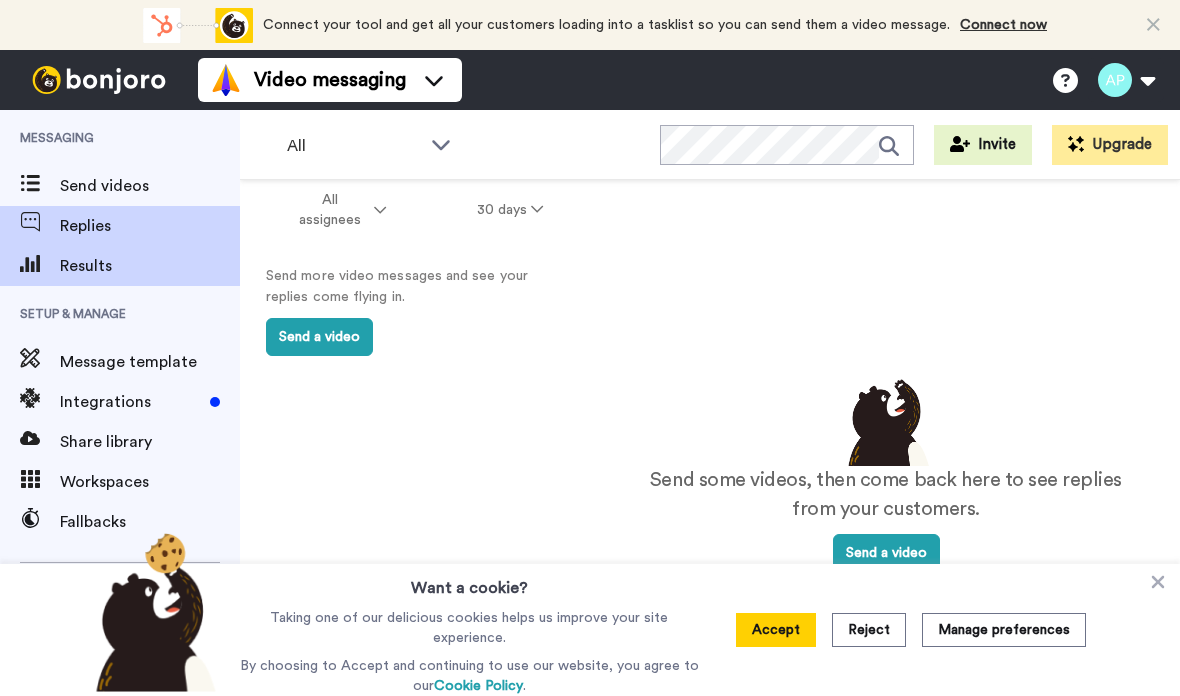 click at bounding box center (30, 266) 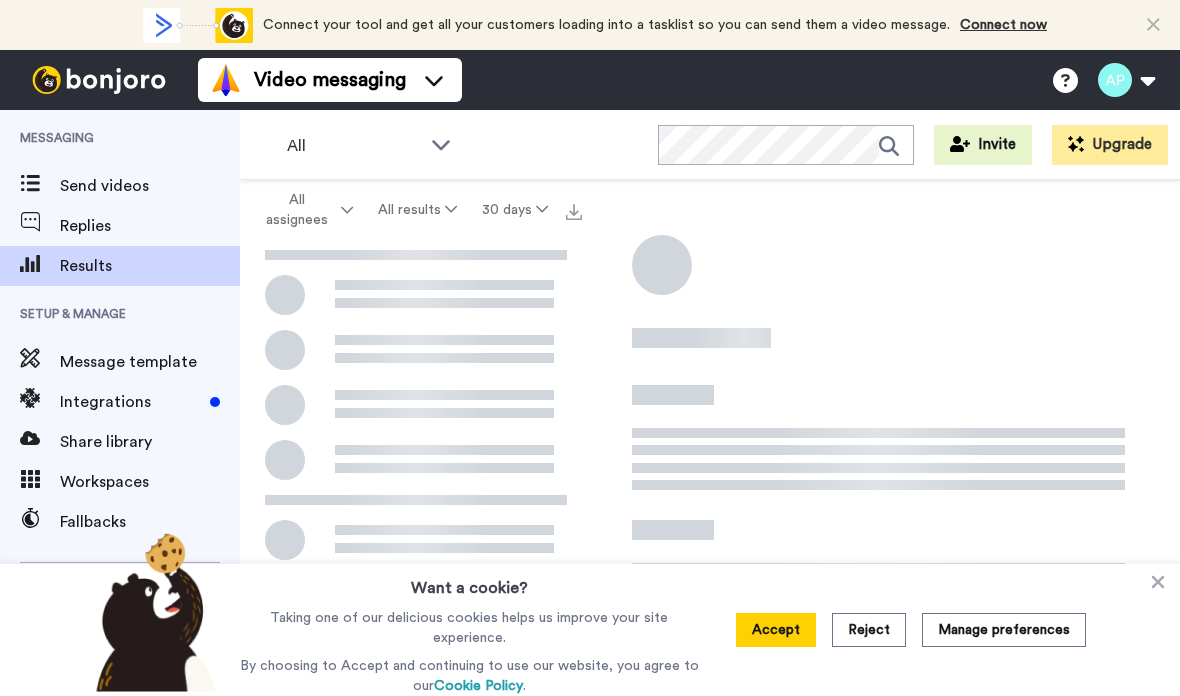 scroll, scrollTop: 0, scrollLeft: 0, axis: both 